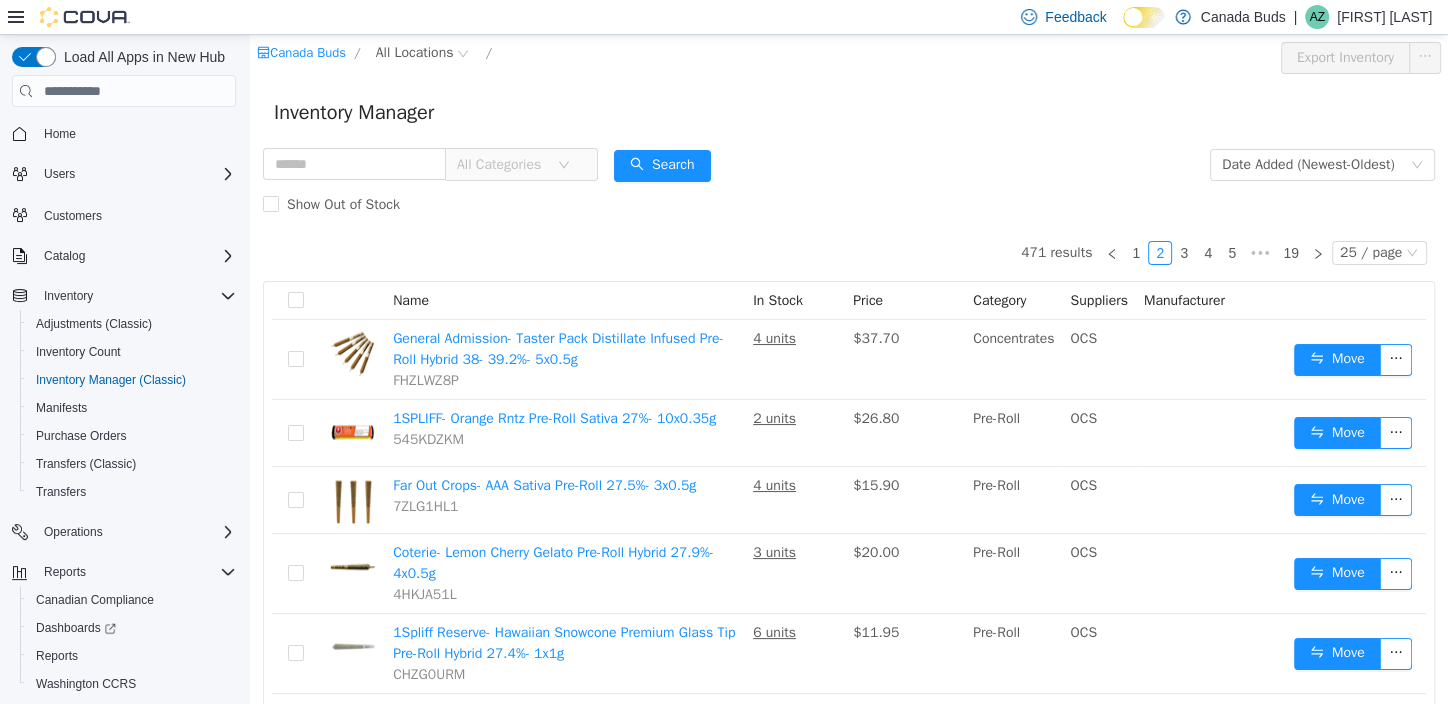 scroll, scrollTop: 1500, scrollLeft: 0, axis: vertical 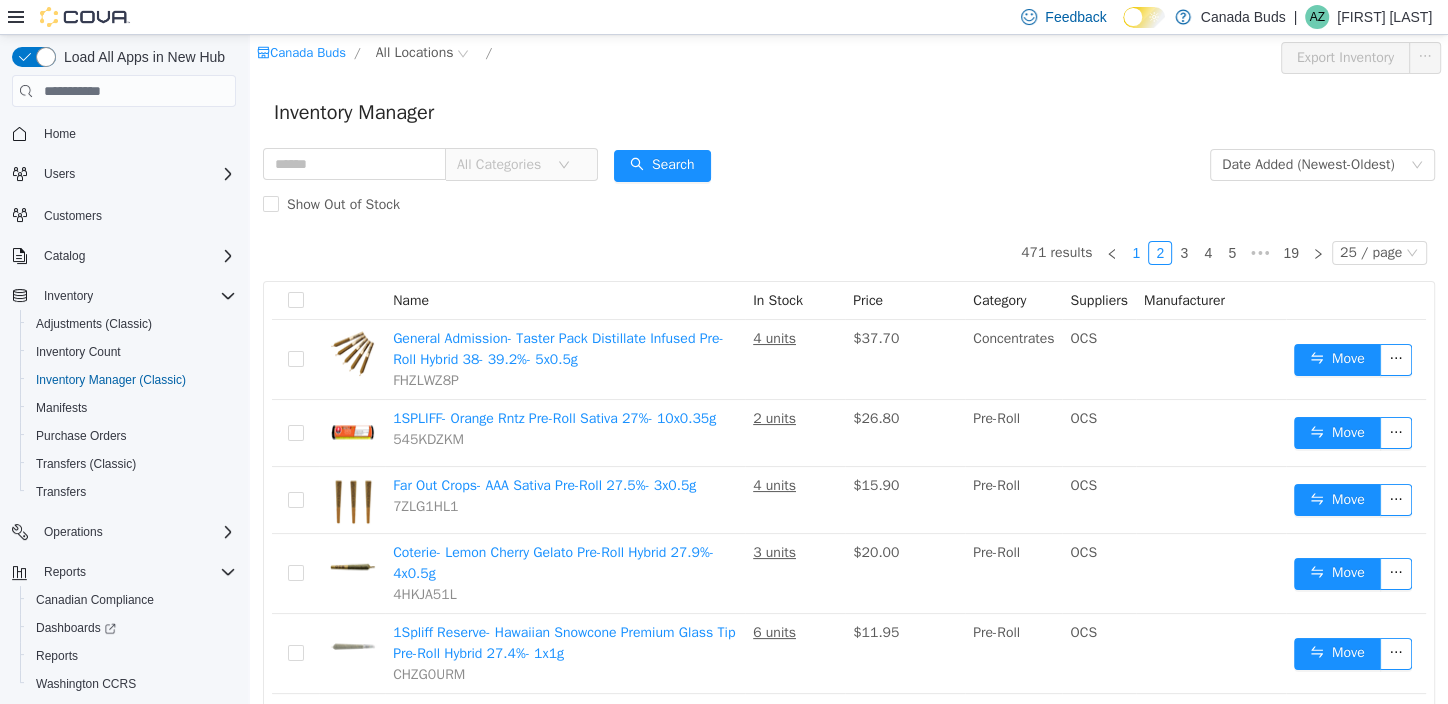 click on "1" at bounding box center [1136, 253] 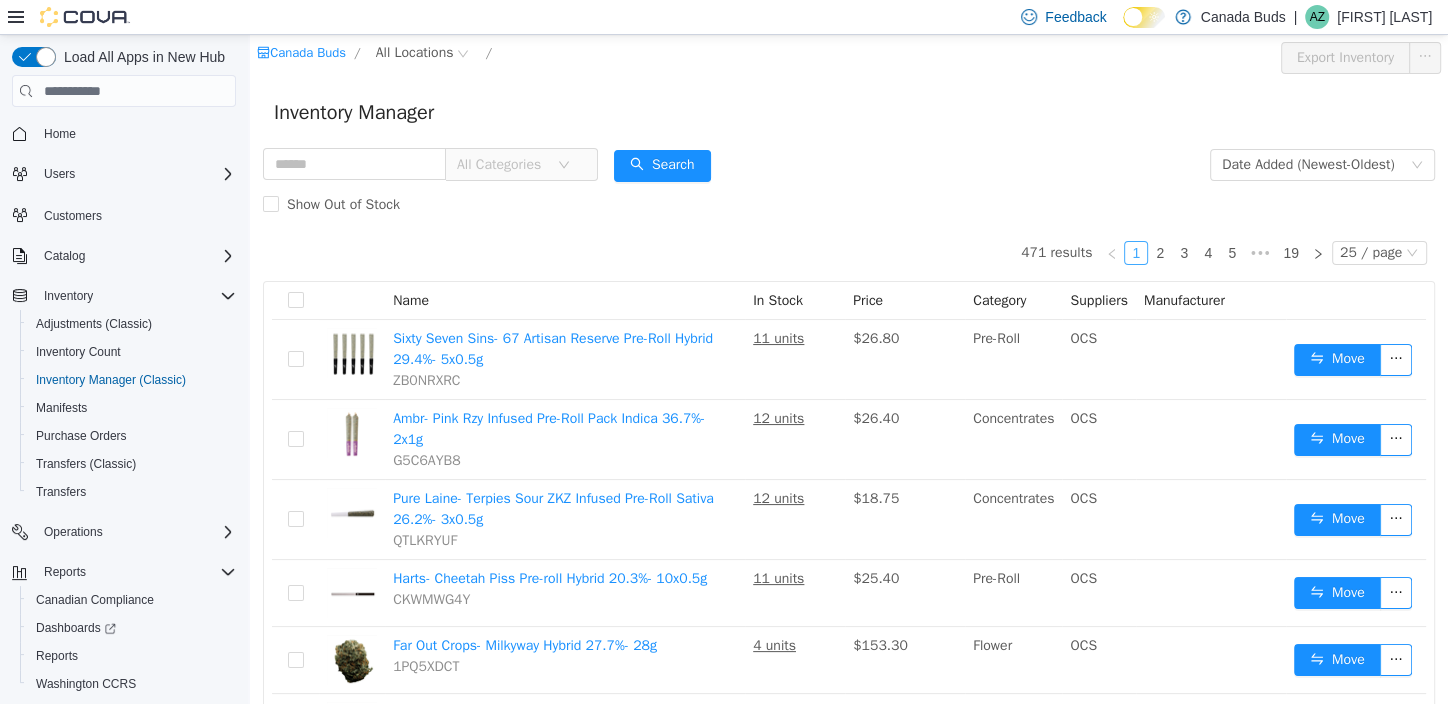 type 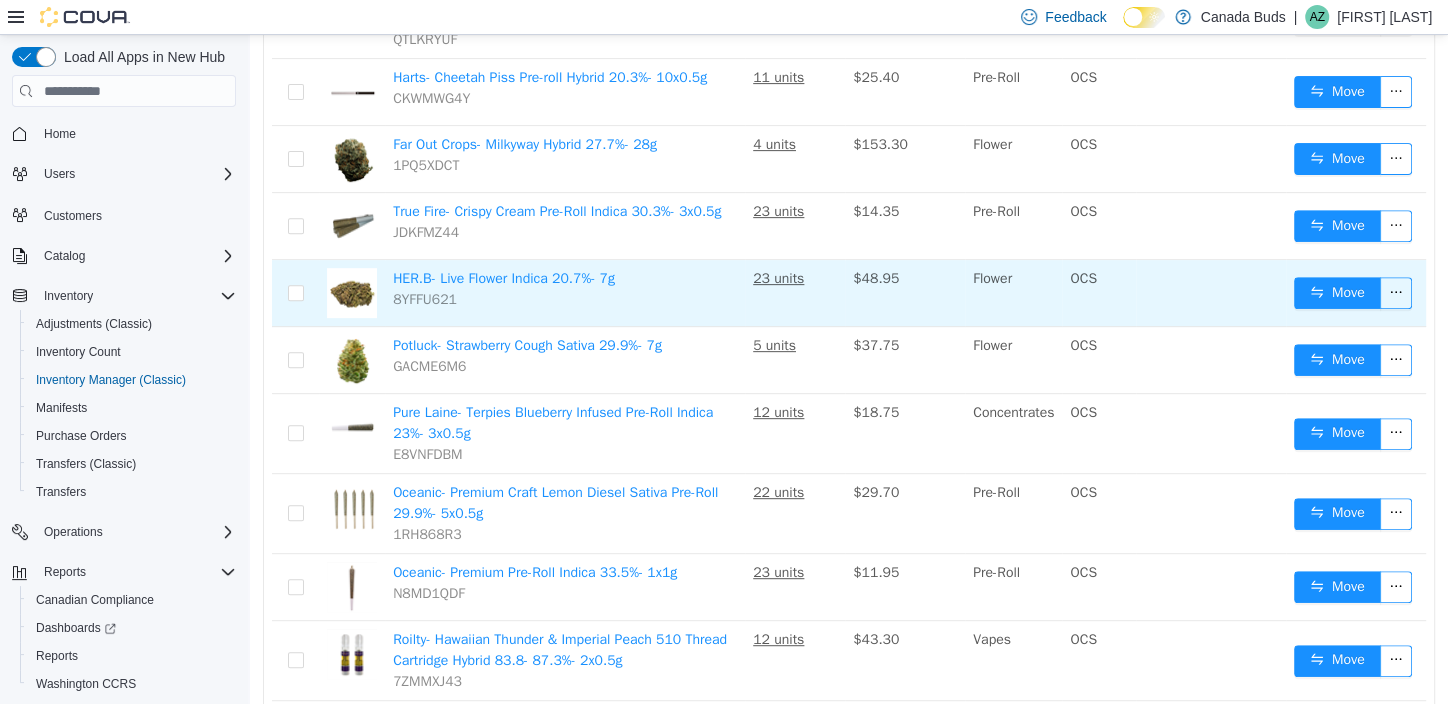 scroll, scrollTop: 499, scrollLeft: 0, axis: vertical 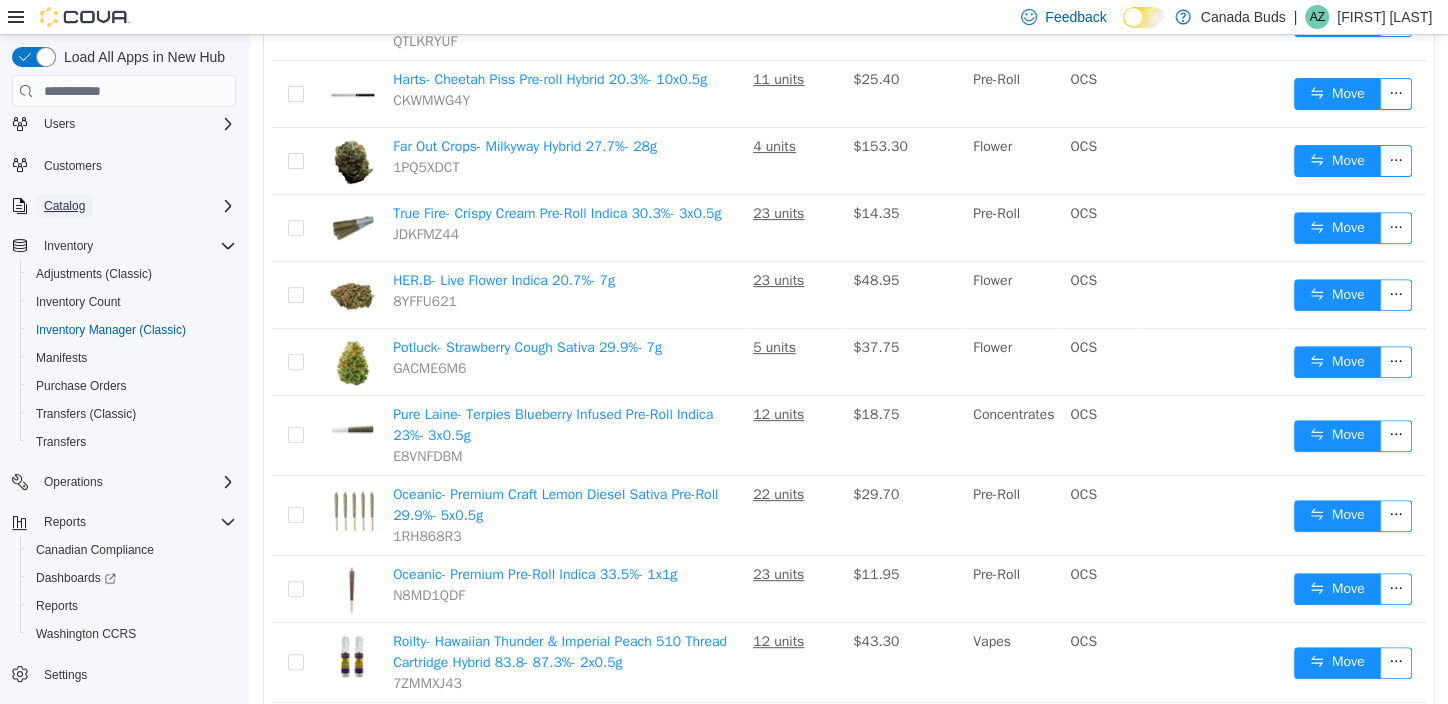click on "Catalog" at bounding box center (64, 206) 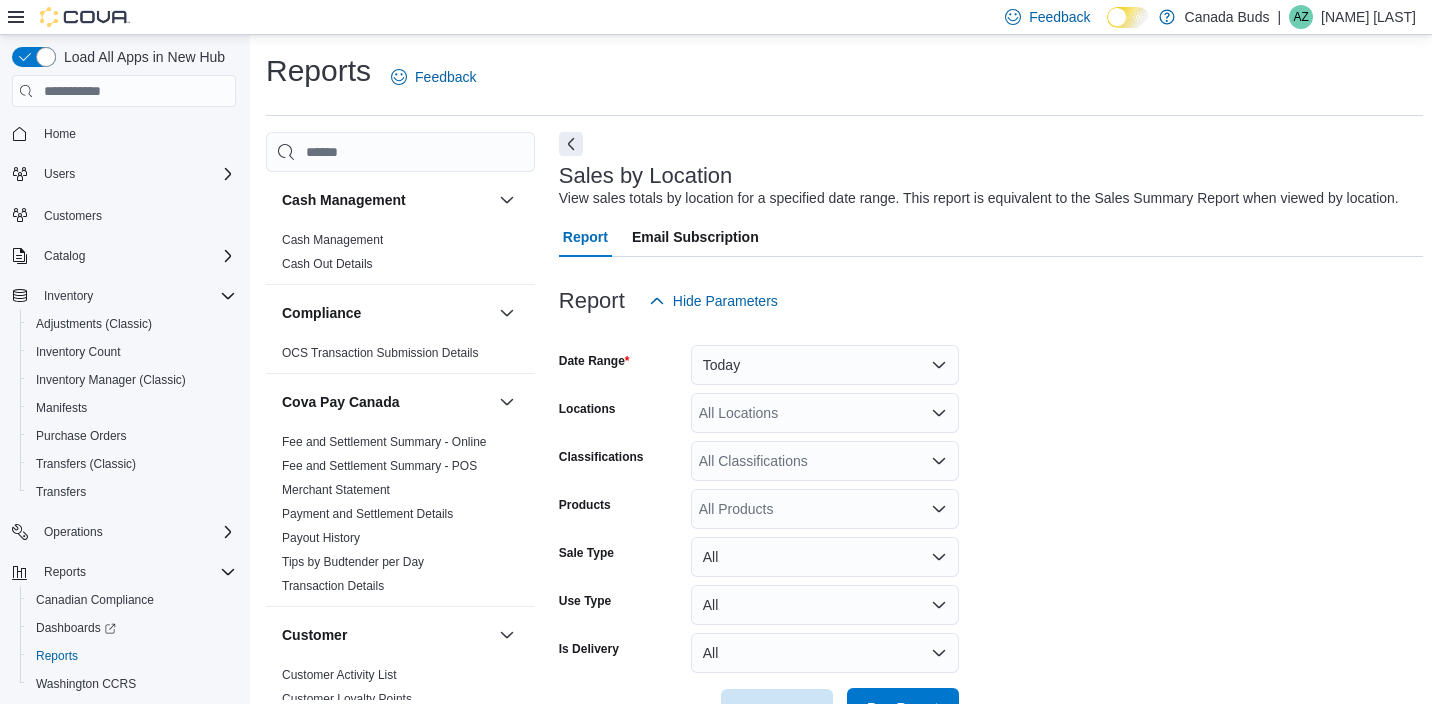 scroll, scrollTop: 446, scrollLeft: 0, axis: vertical 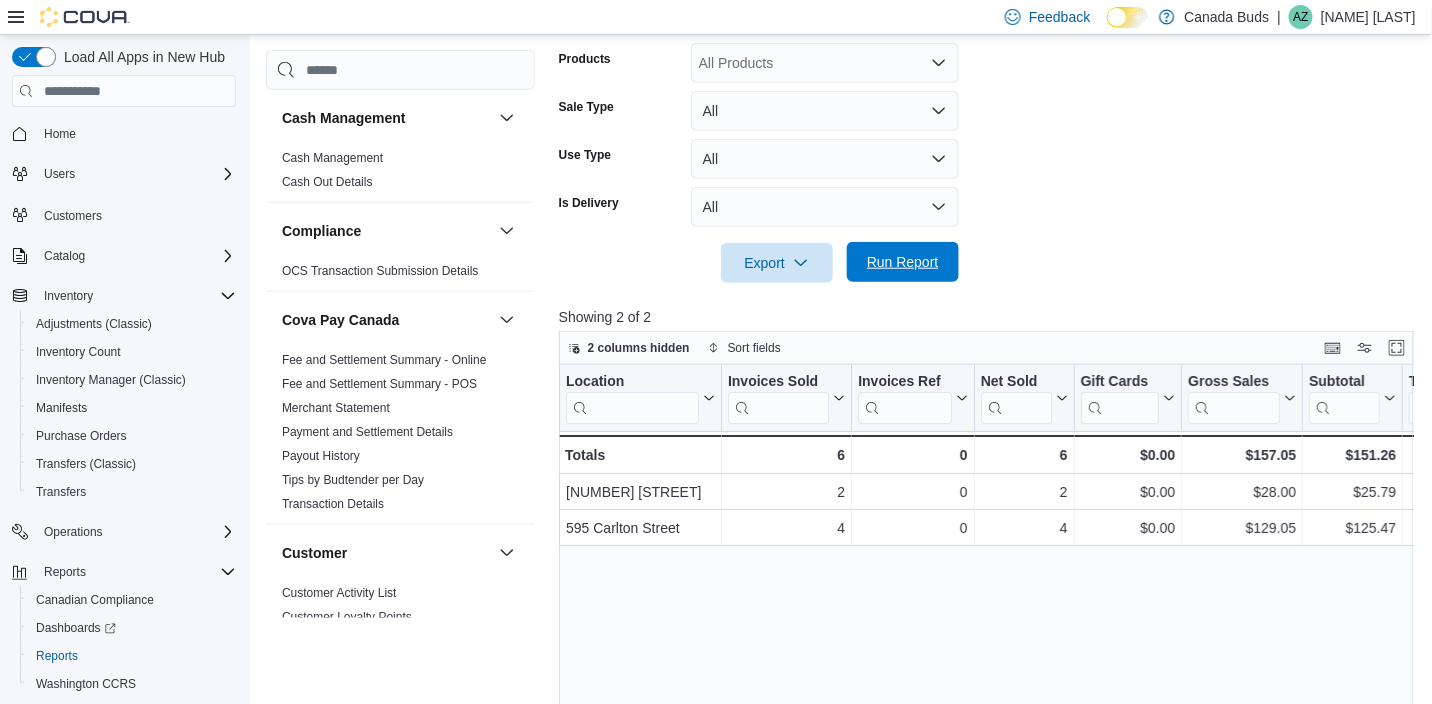 click on "Run Report" at bounding box center (903, 262) 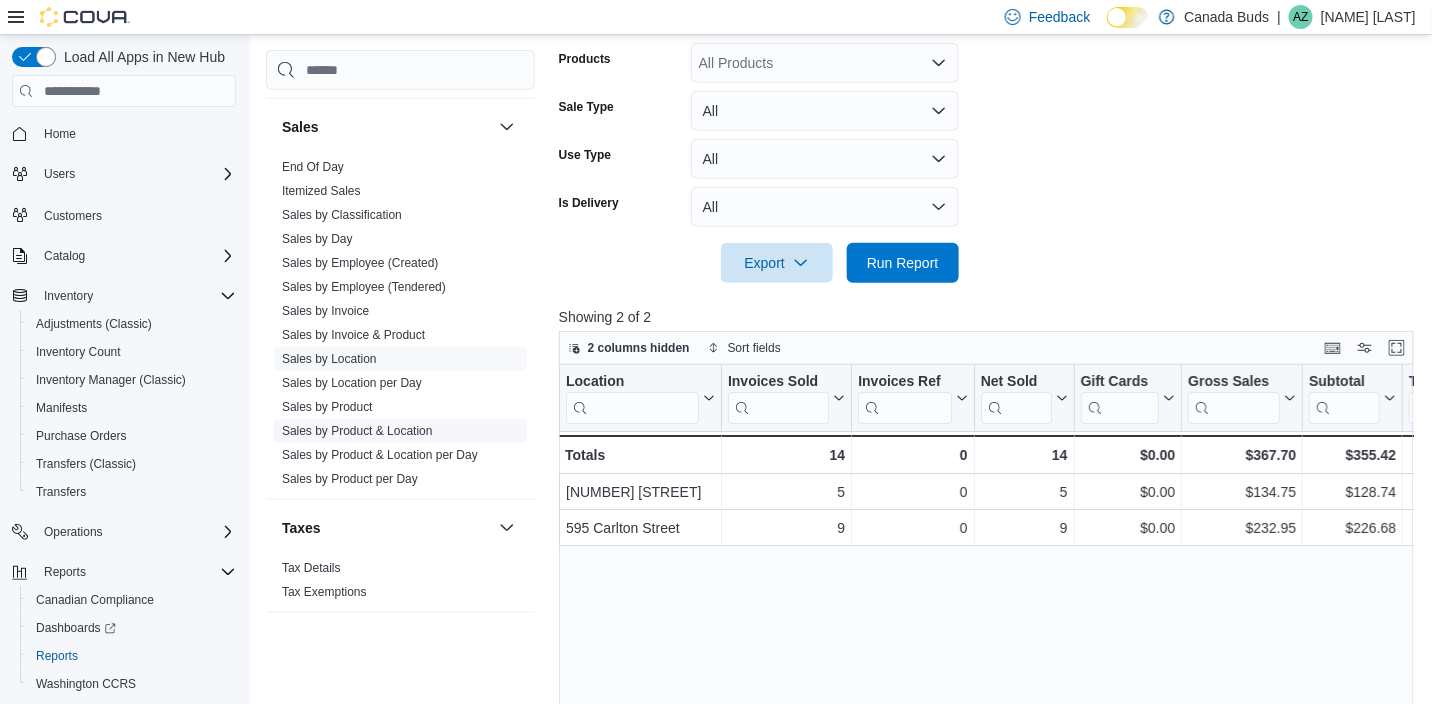 scroll, scrollTop: 1628, scrollLeft: 0, axis: vertical 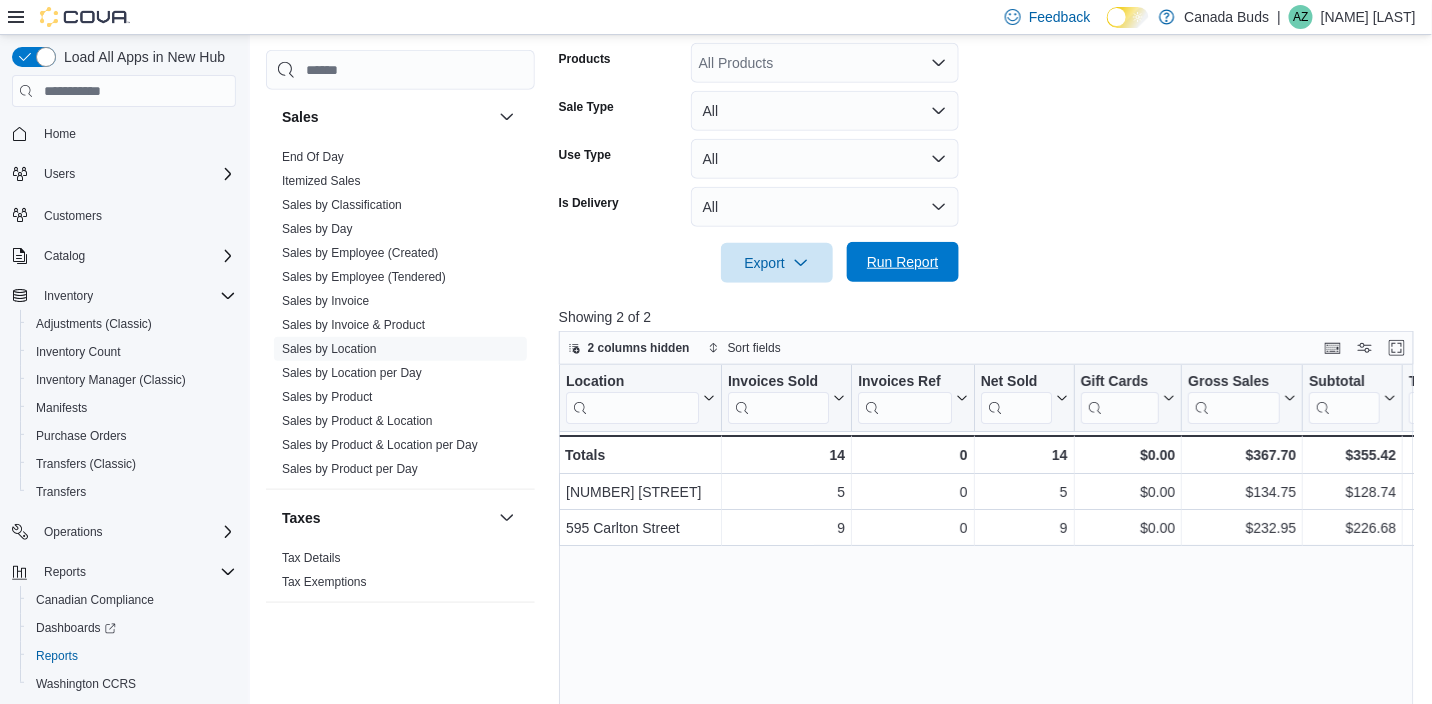 click on "Run Report" at bounding box center (903, 262) 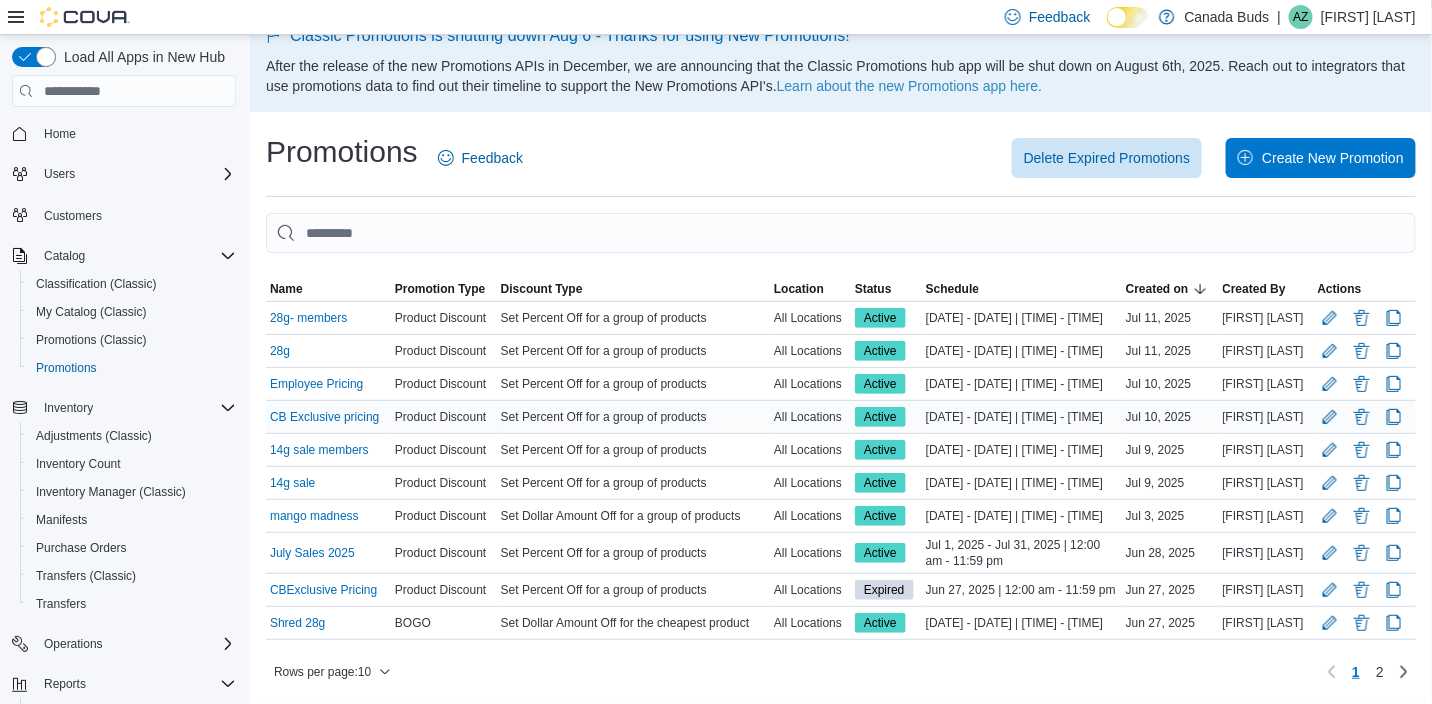 scroll, scrollTop: 87, scrollLeft: 0, axis: vertical 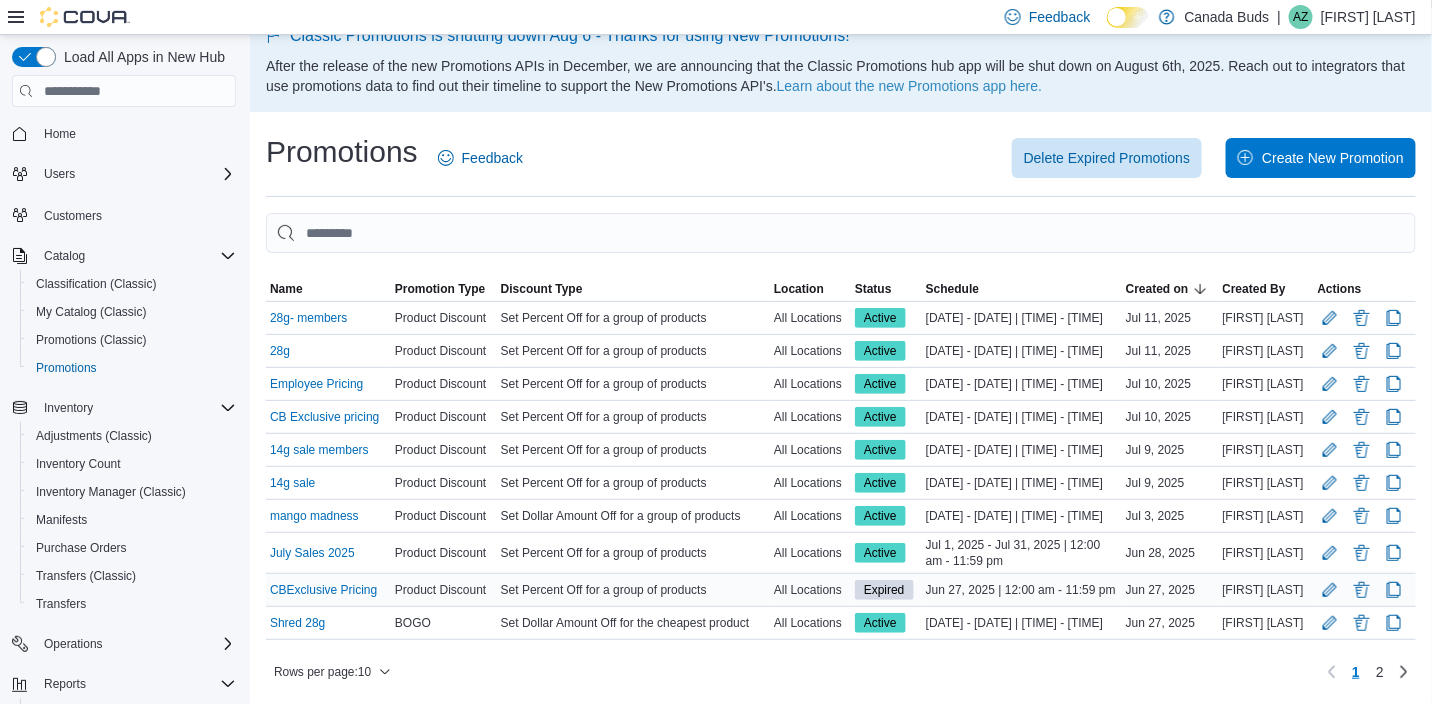 click on "CBExclusive Pricing" at bounding box center [328, 590] 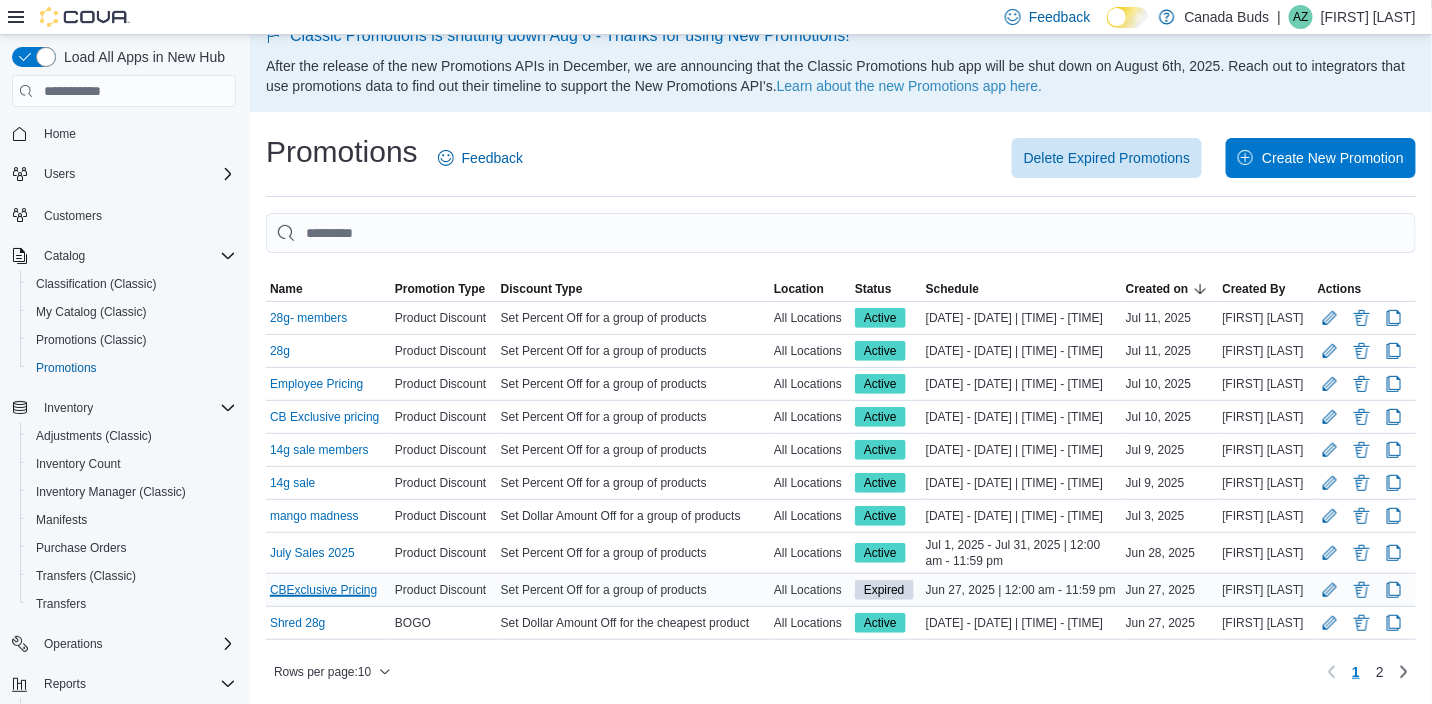 click on "CBExclusive Pricing" at bounding box center (323, 590) 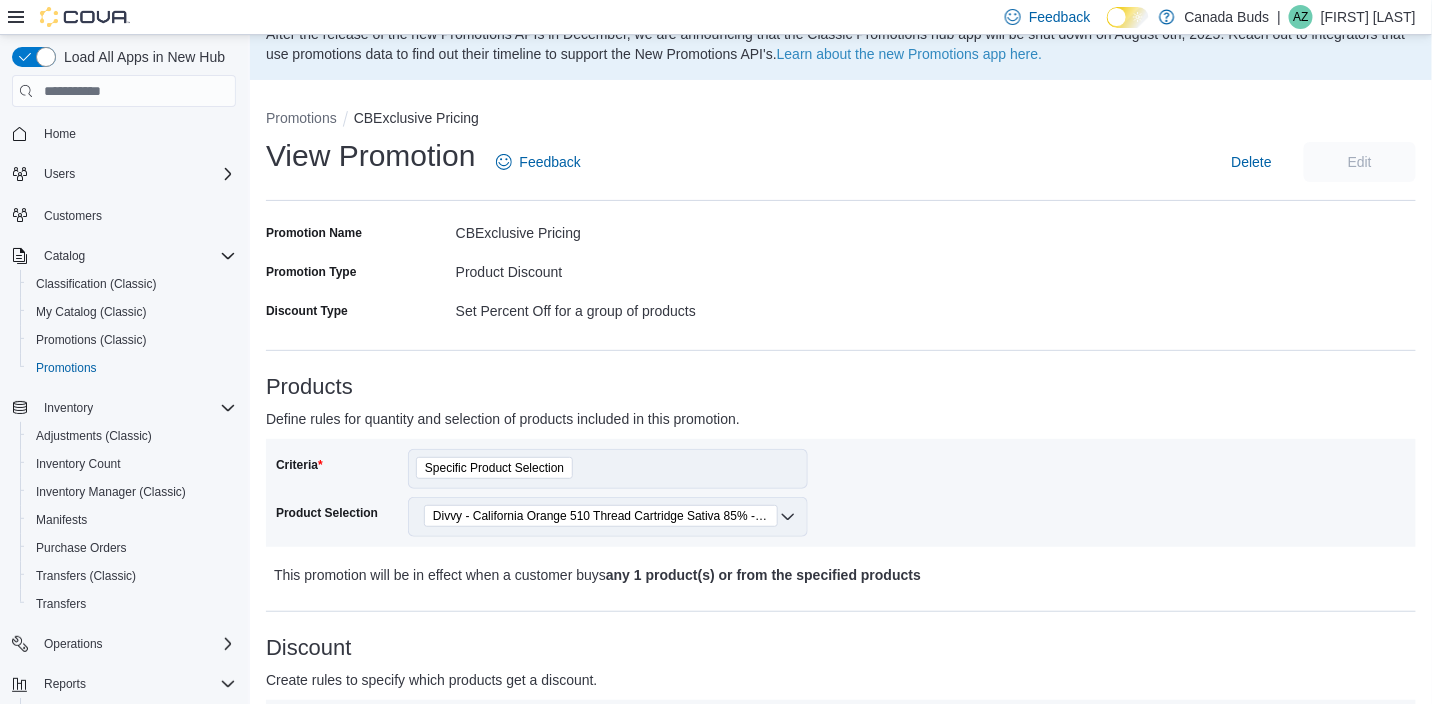 scroll, scrollTop: 28, scrollLeft: 0, axis: vertical 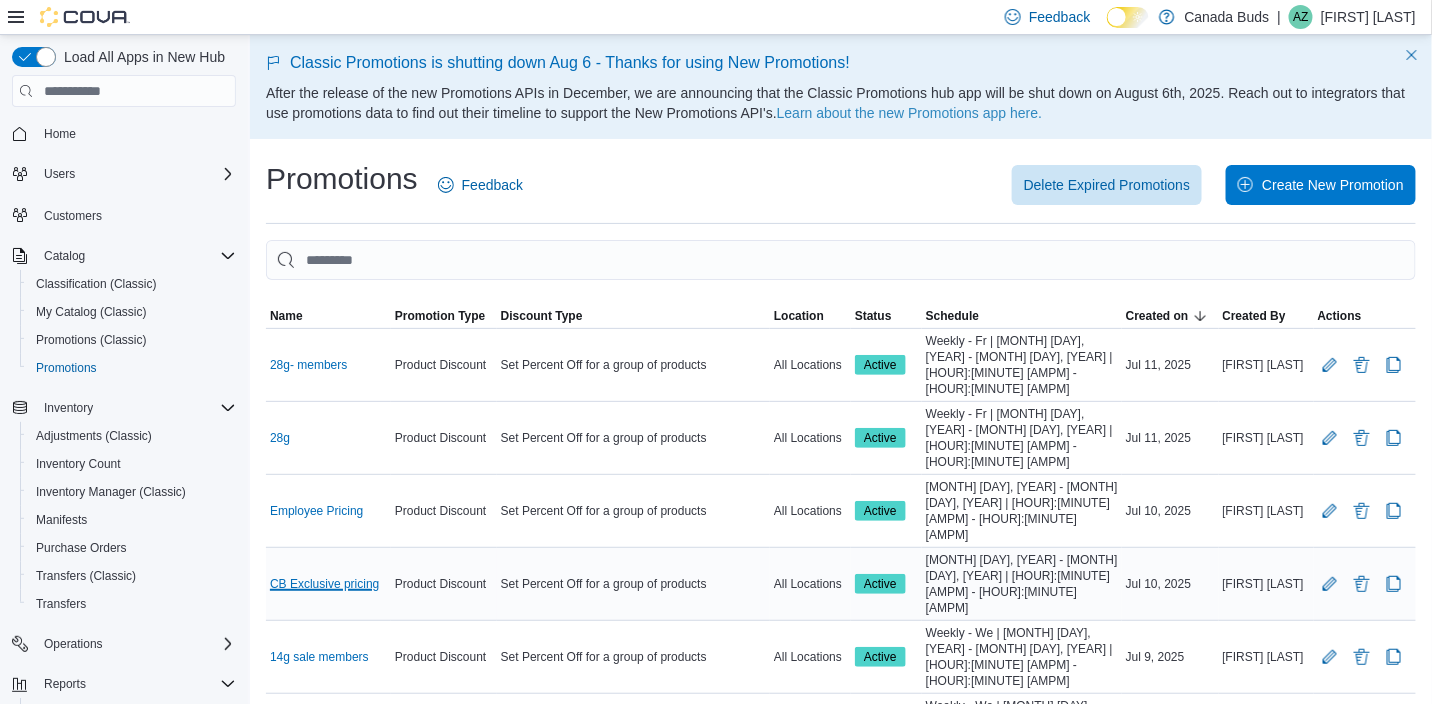 click on "CB Exclusive pricing" at bounding box center [324, 584] 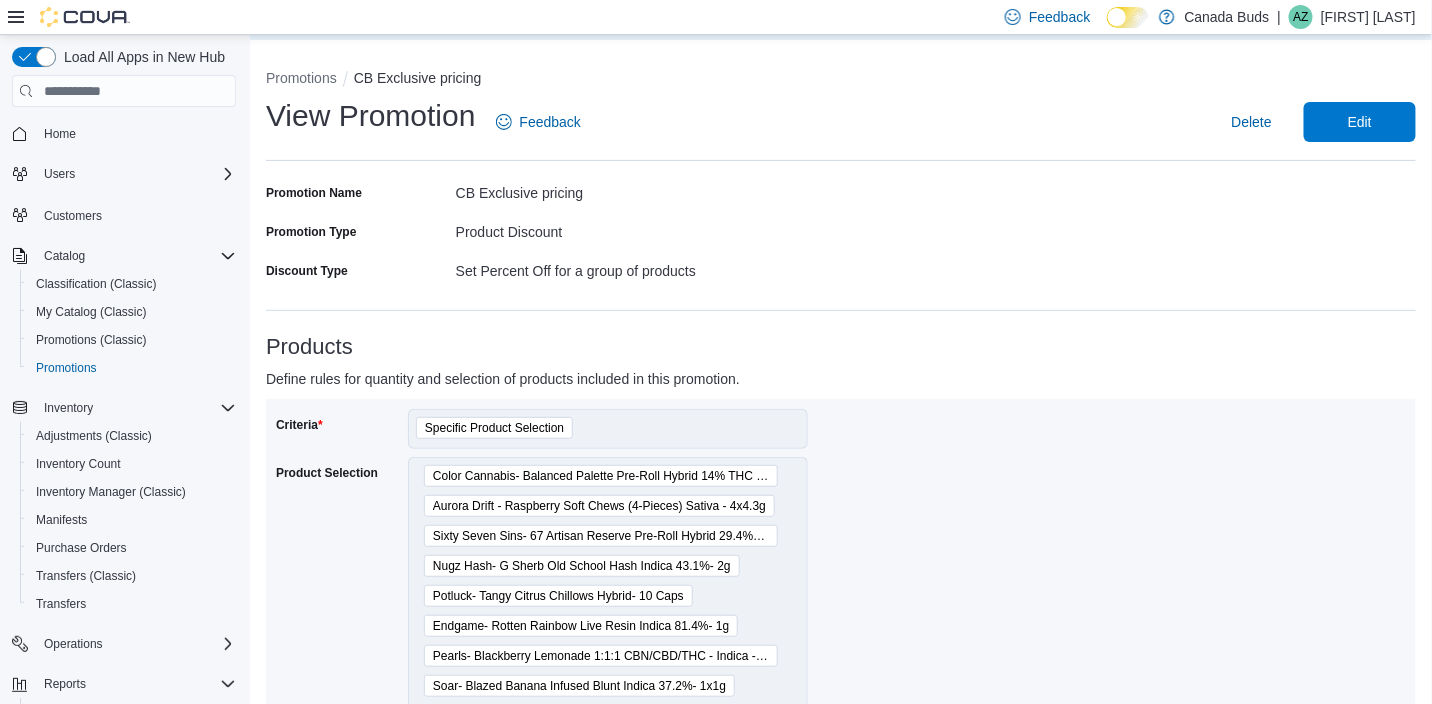 scroll, scrollTop: 199, scrollLeft: 0, axis: vertical 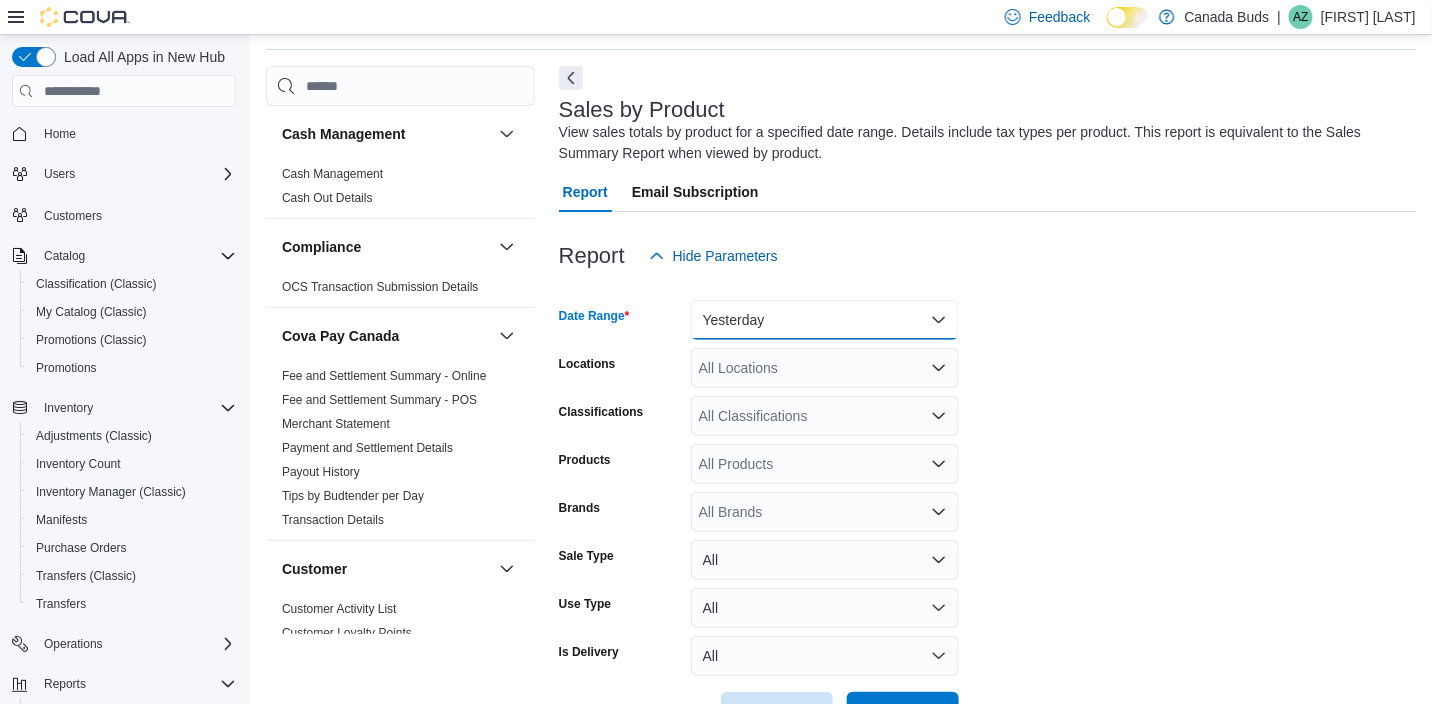 click on "Yesterday" at bounding box center (825, 320) 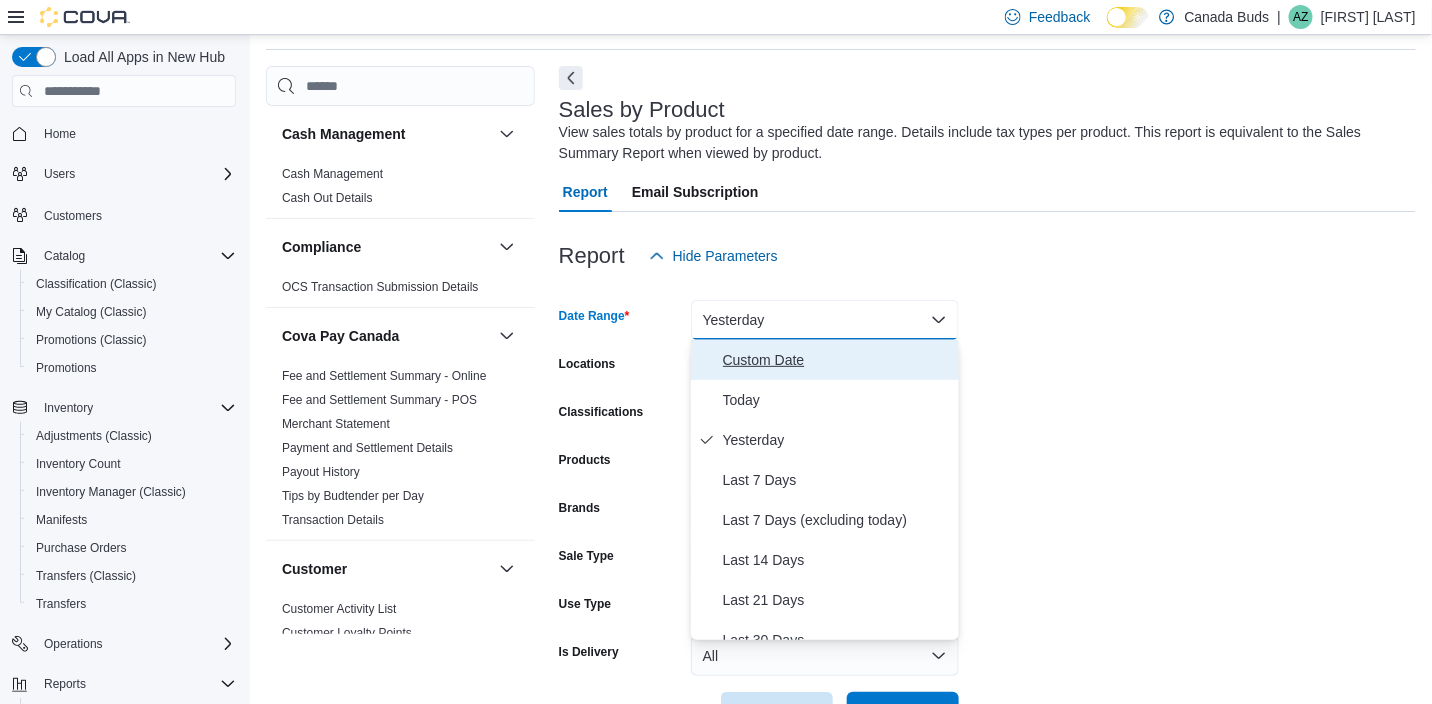 click on "Custom Date" at bounding box center [837, 360] 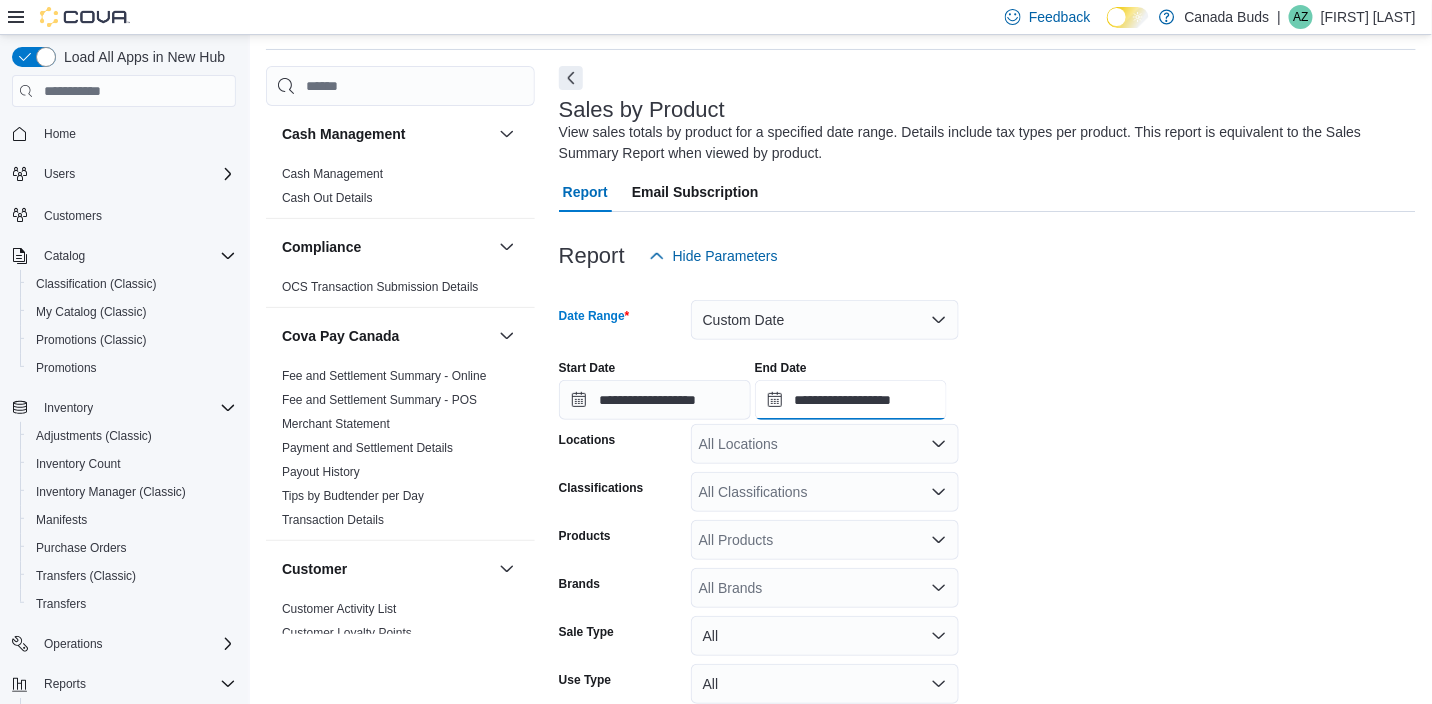 click on "**********" at bounding box center (851, 400) 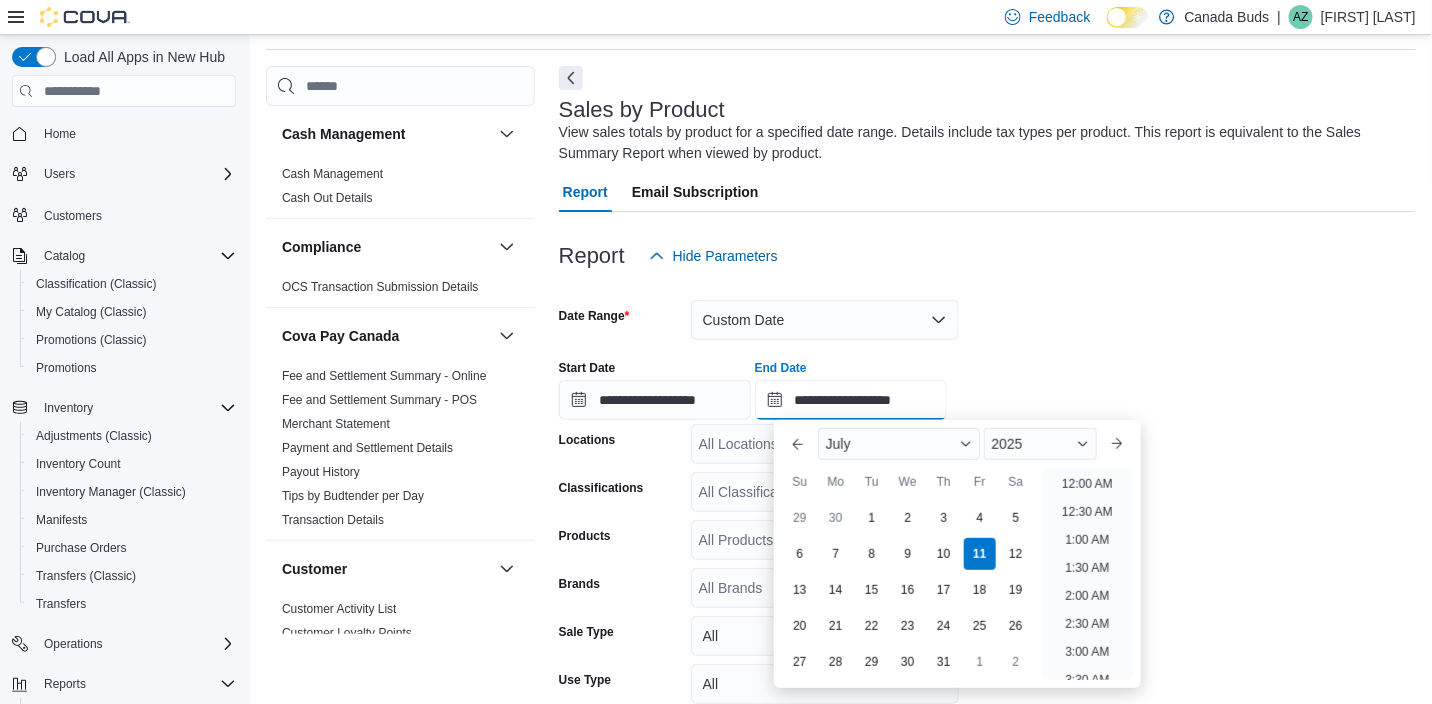 scroll, scrollTop: 1134, scrollLeft: 0, axis: vertical 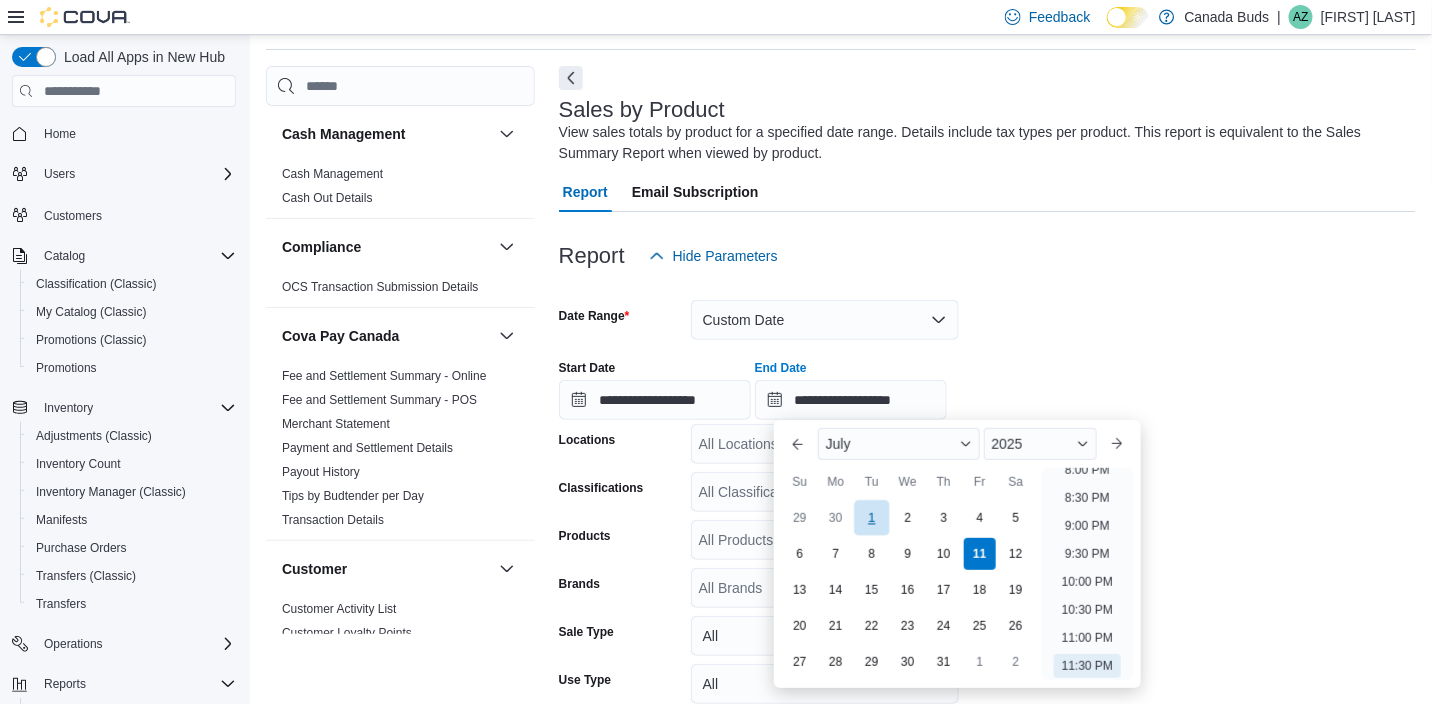 click on "1" at bounding box center [871, 518] 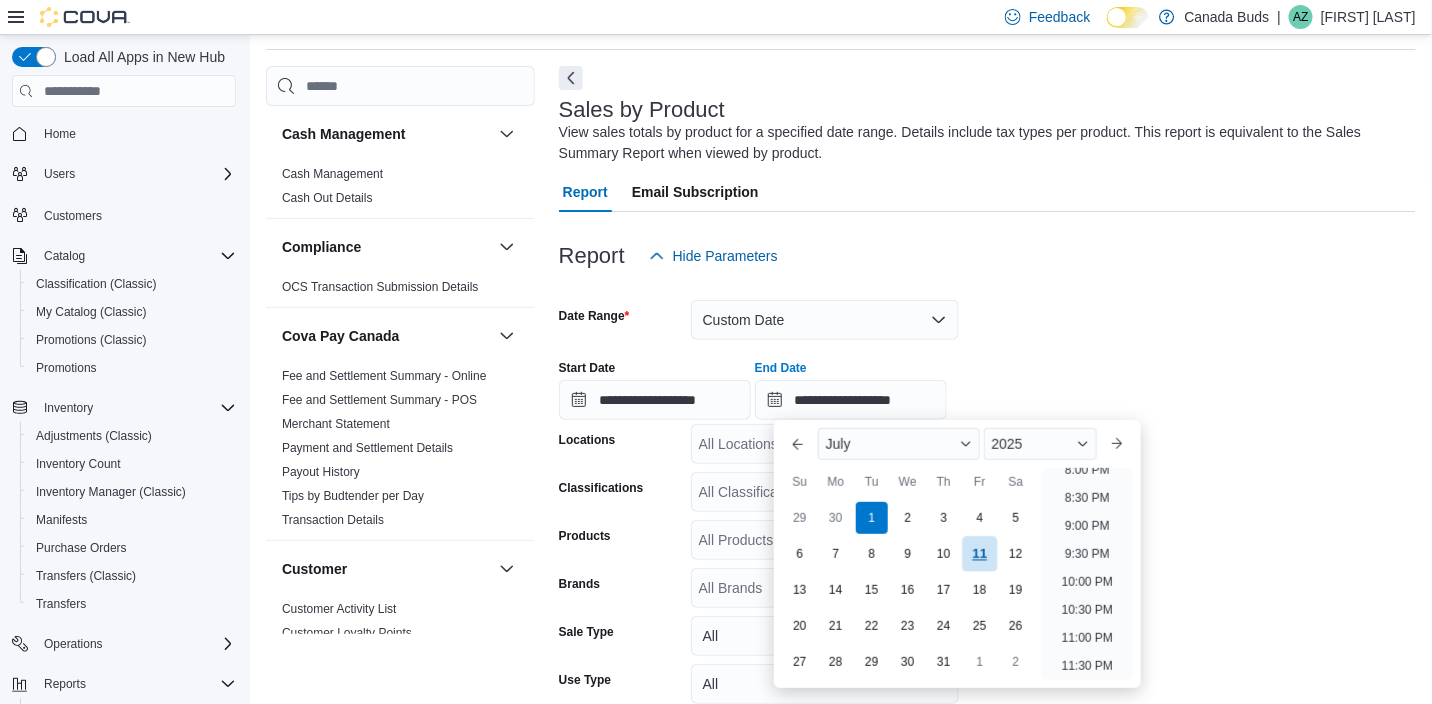 click on "11" at bounding box center (979, 554) 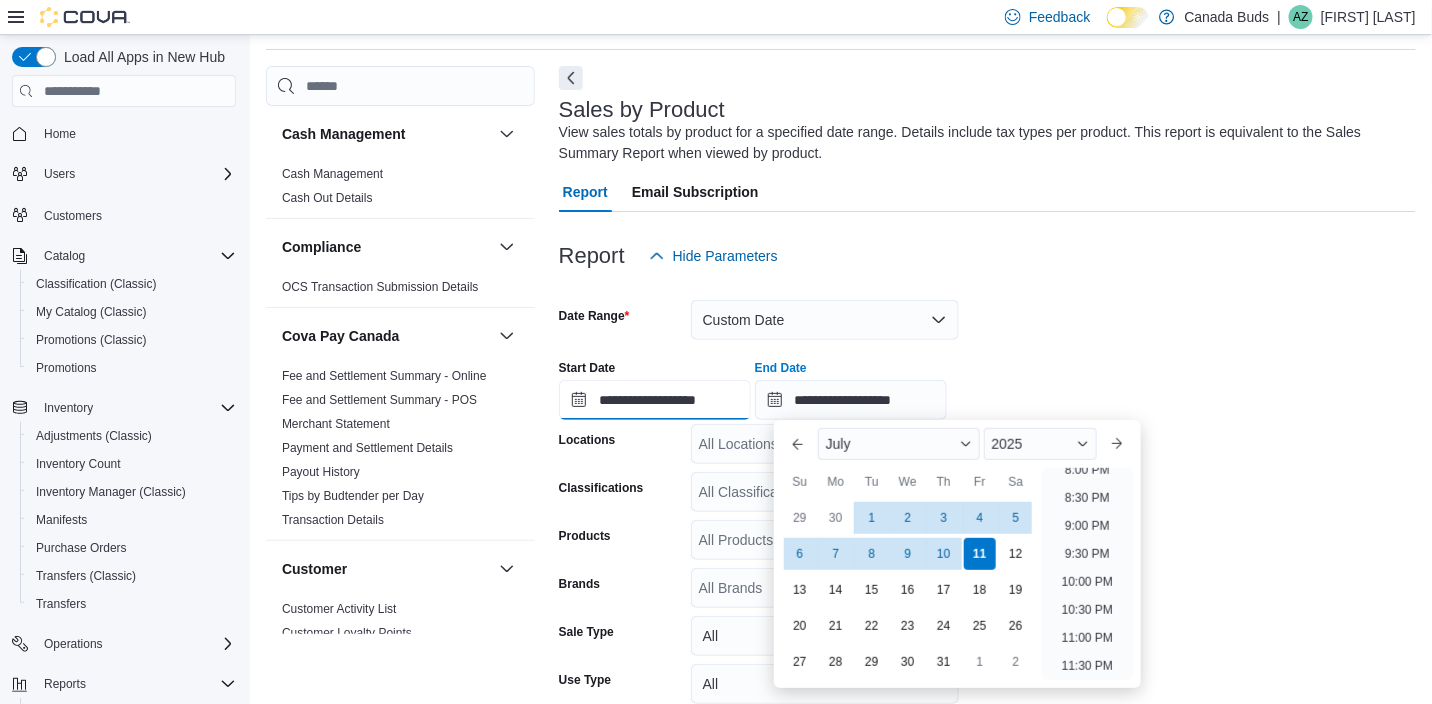 click on "**********" at bounding box center [655, 400] 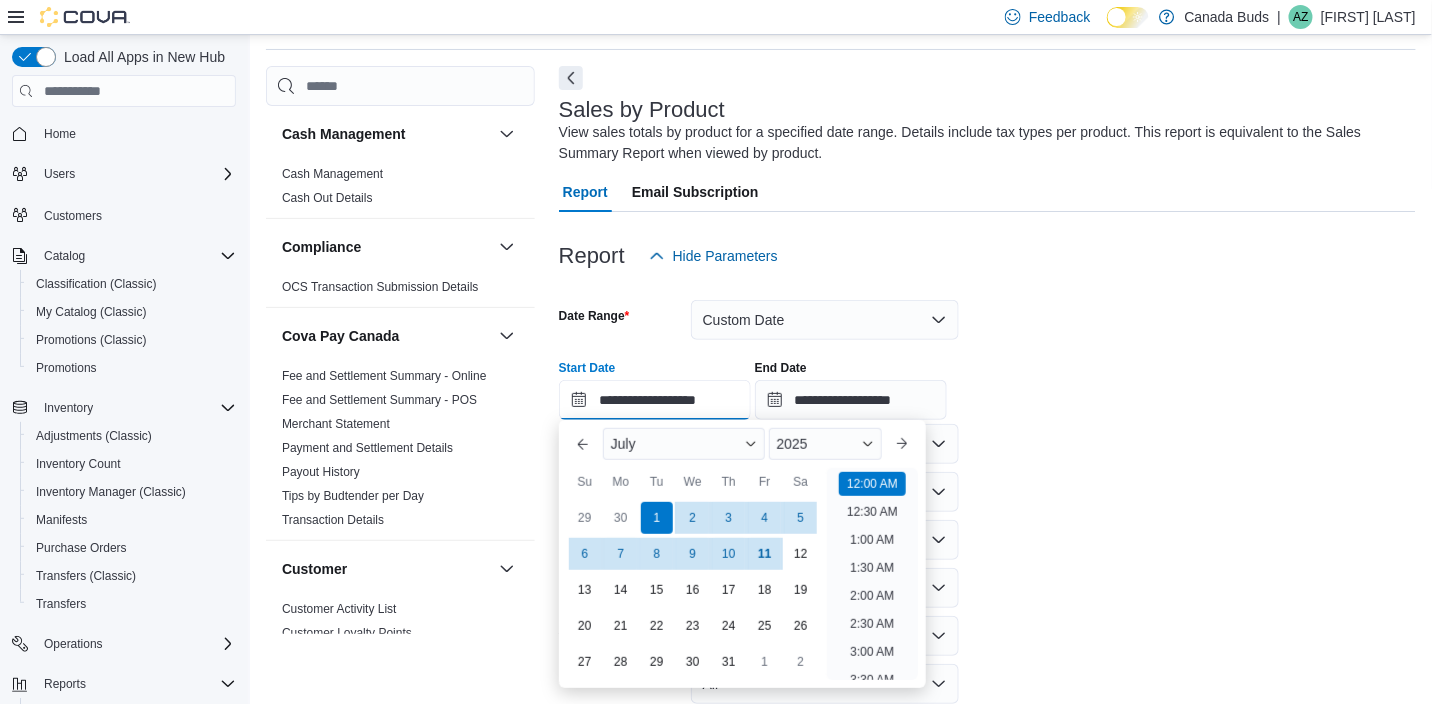 scroll, scrollTop: 62, scrollLeft: 0, axis: vertical 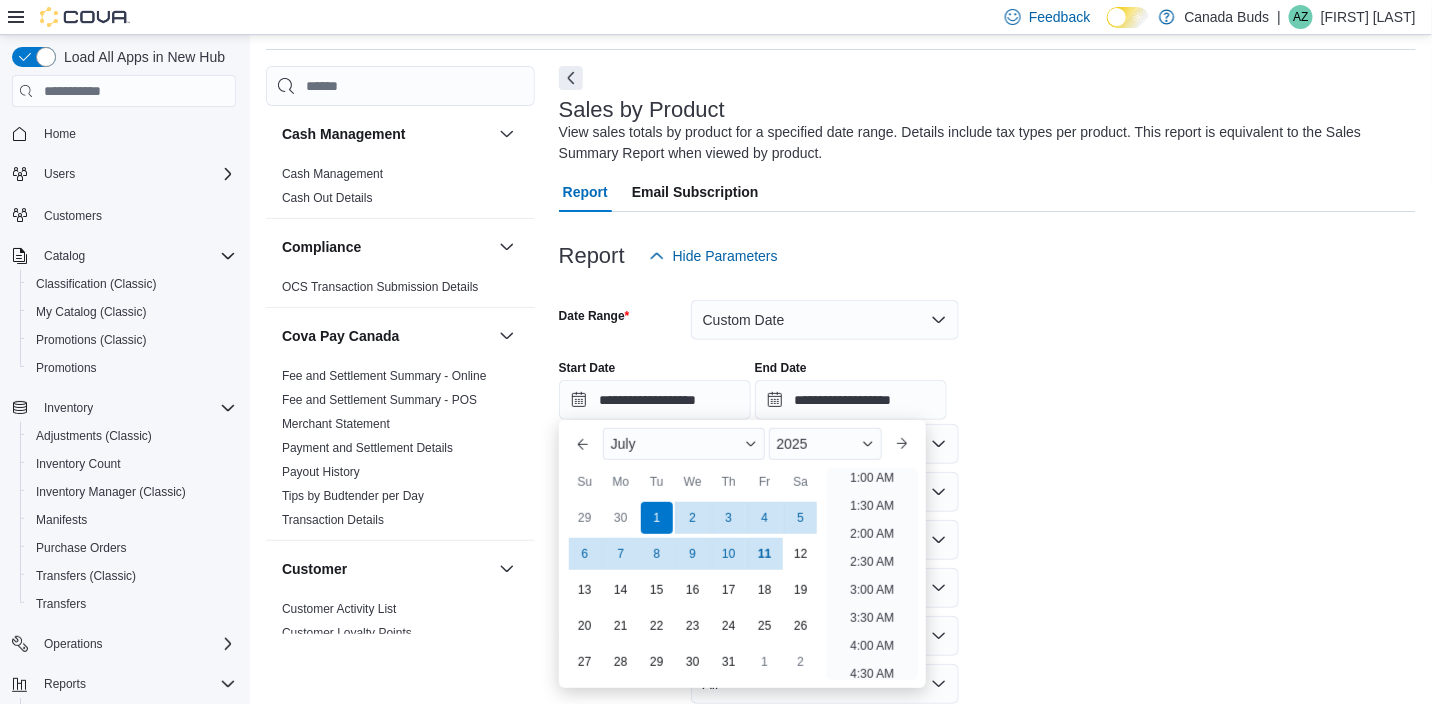click on "**********" at bounding box center (987, 542) 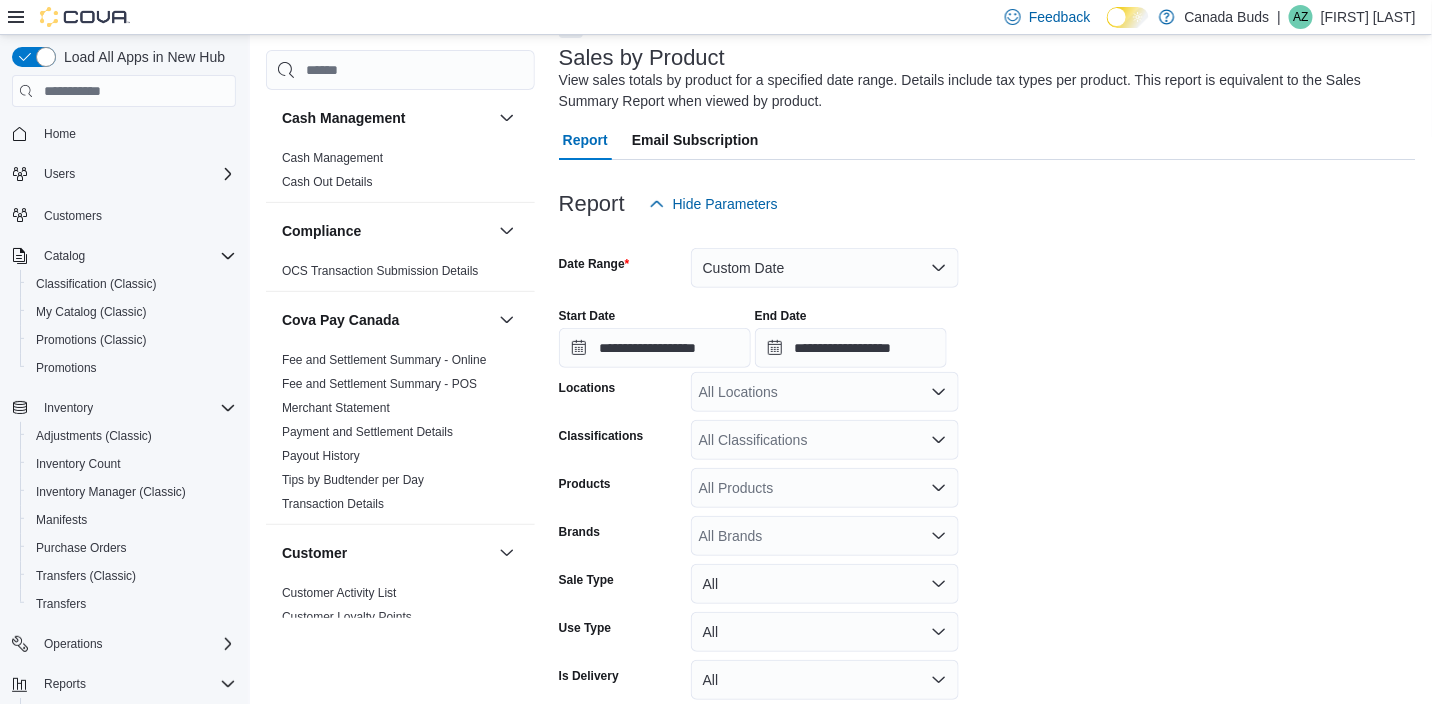 scroll, scrollTop: 166, scrollLeft: 0, axis: vertical 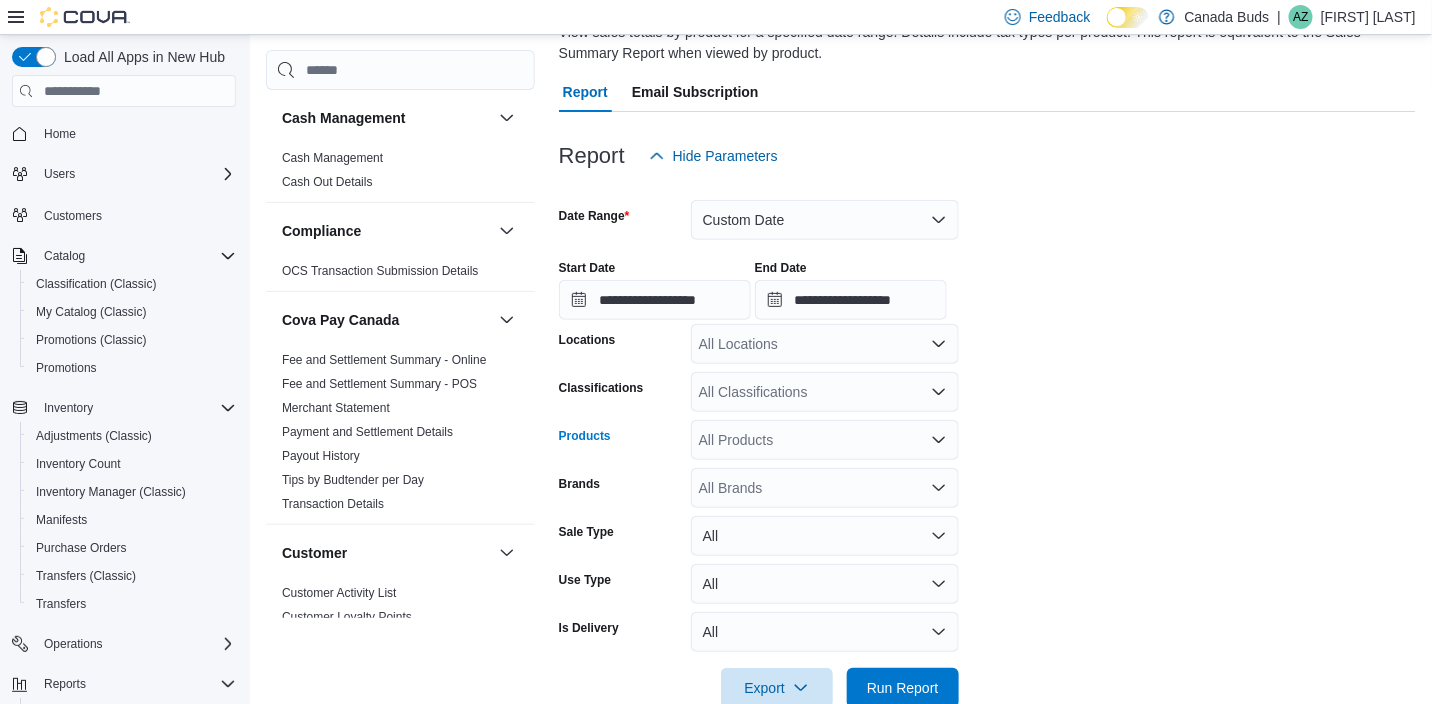 click on "All Products" at bounding box center [825, 440] 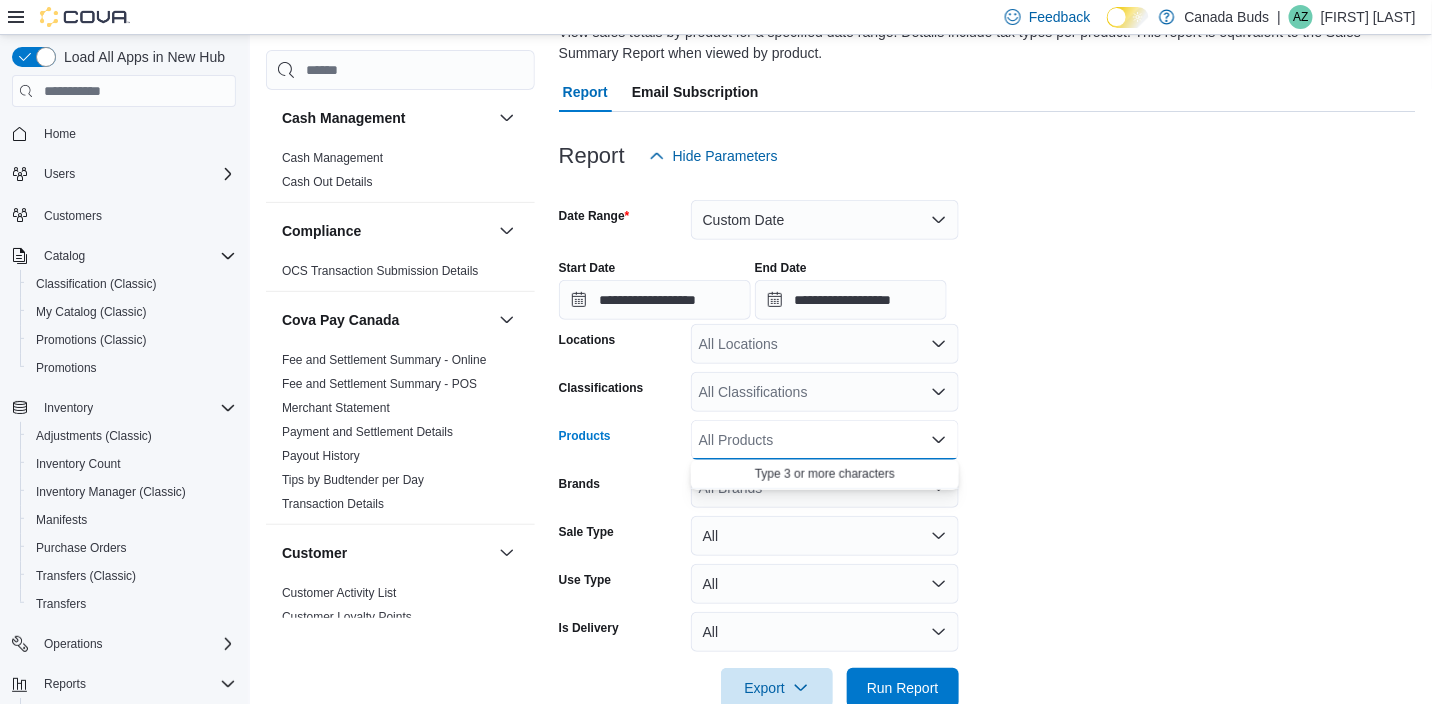 click on "All Products" at bounding box center (825, 440) 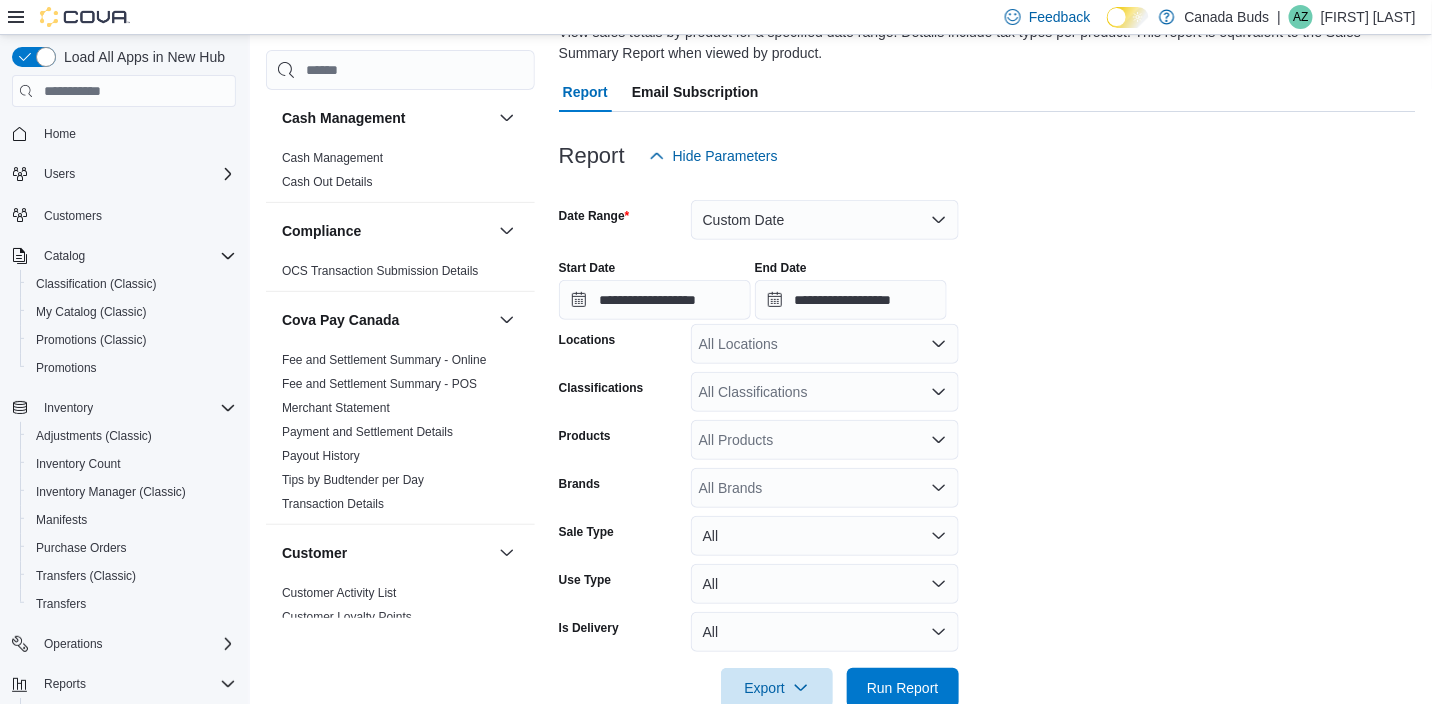 click on "All Classifications" at bounding box center [825, 392] 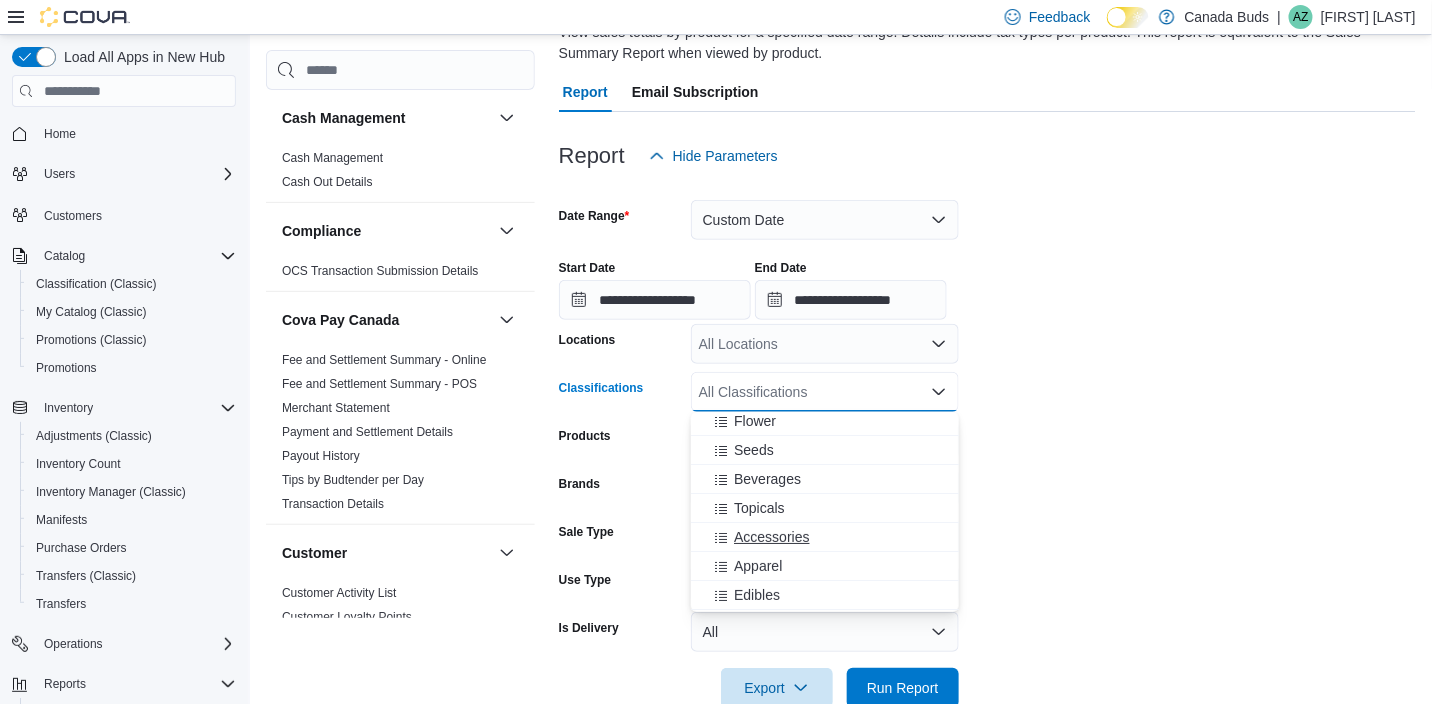 scroll, scrollTop: 0, scrollLeft: 0, axis: both 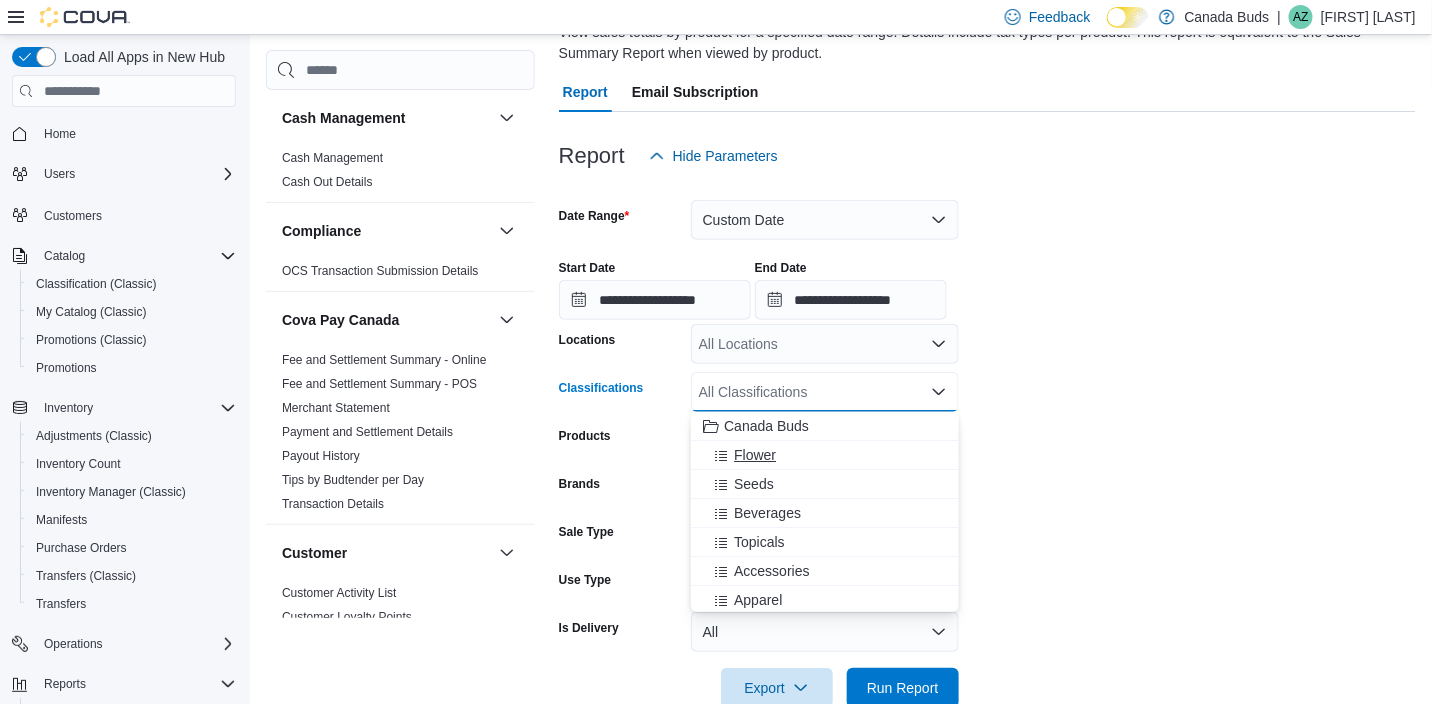 click on "Flower" at bounding box center [755, 455] 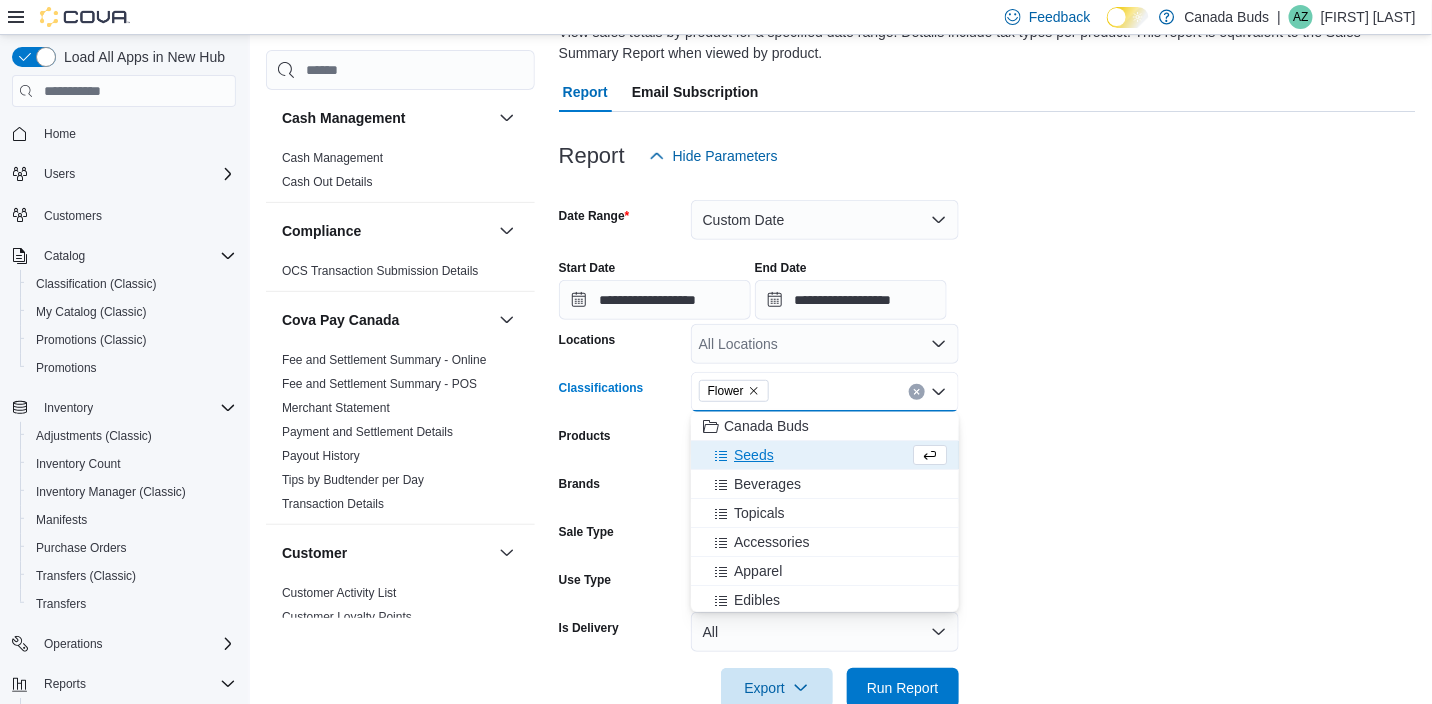click on "**********" at bounding box center [987, 442] 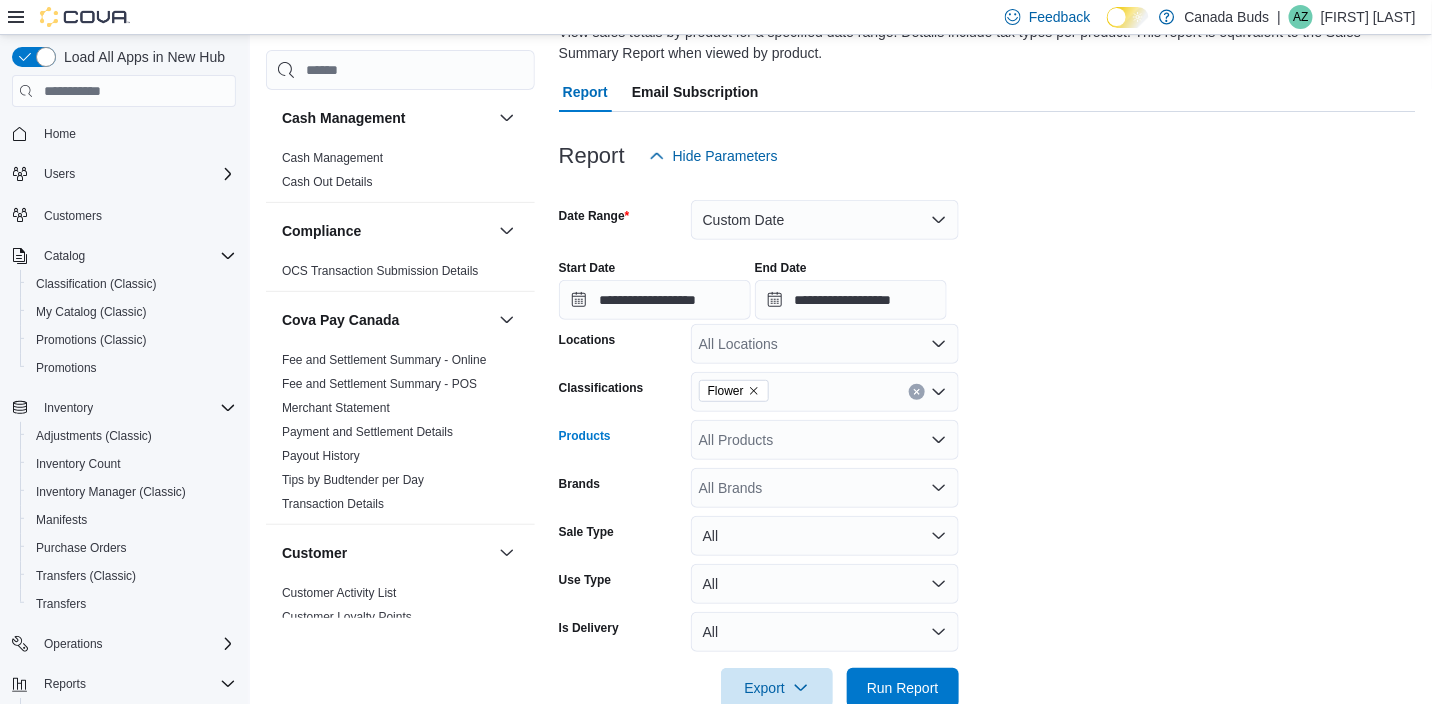 click on "All Products" at bounding box center (825, 440) 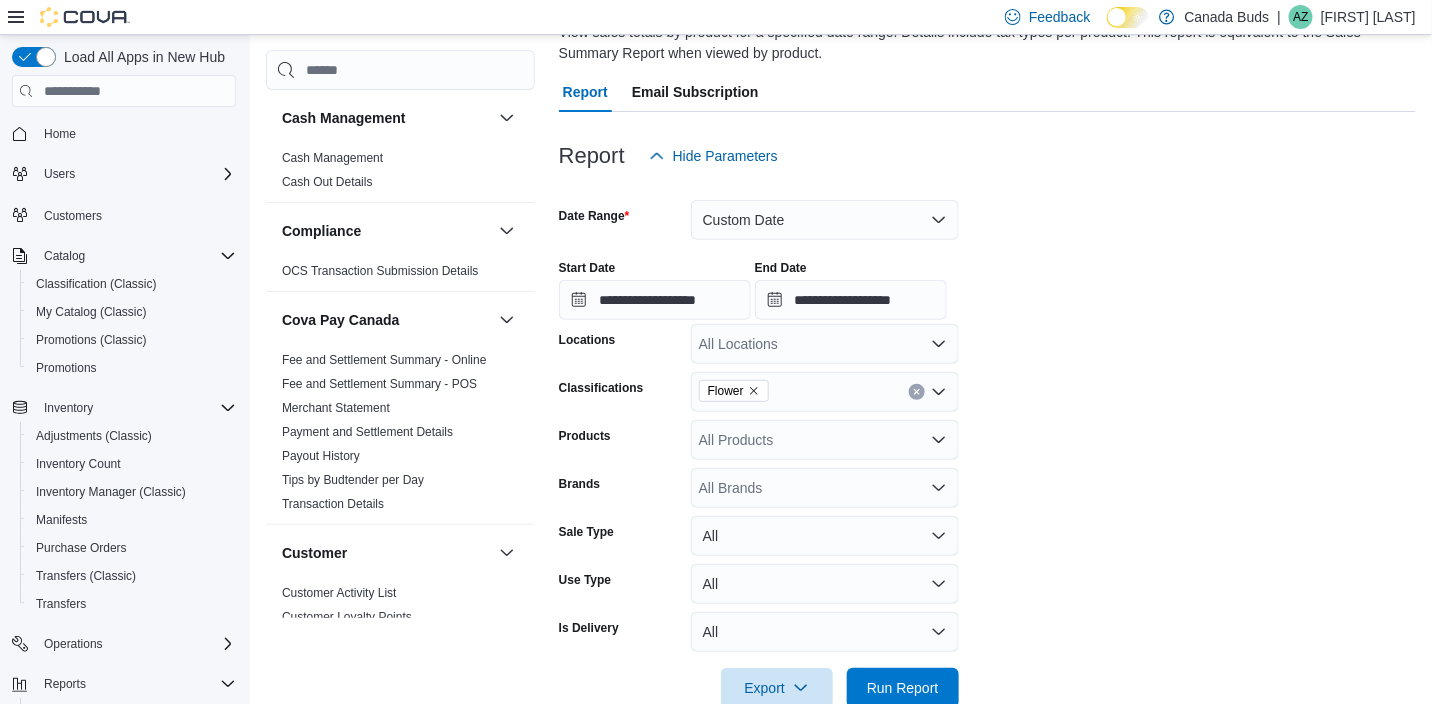 click on "**********" at bounding box center (987, 442) 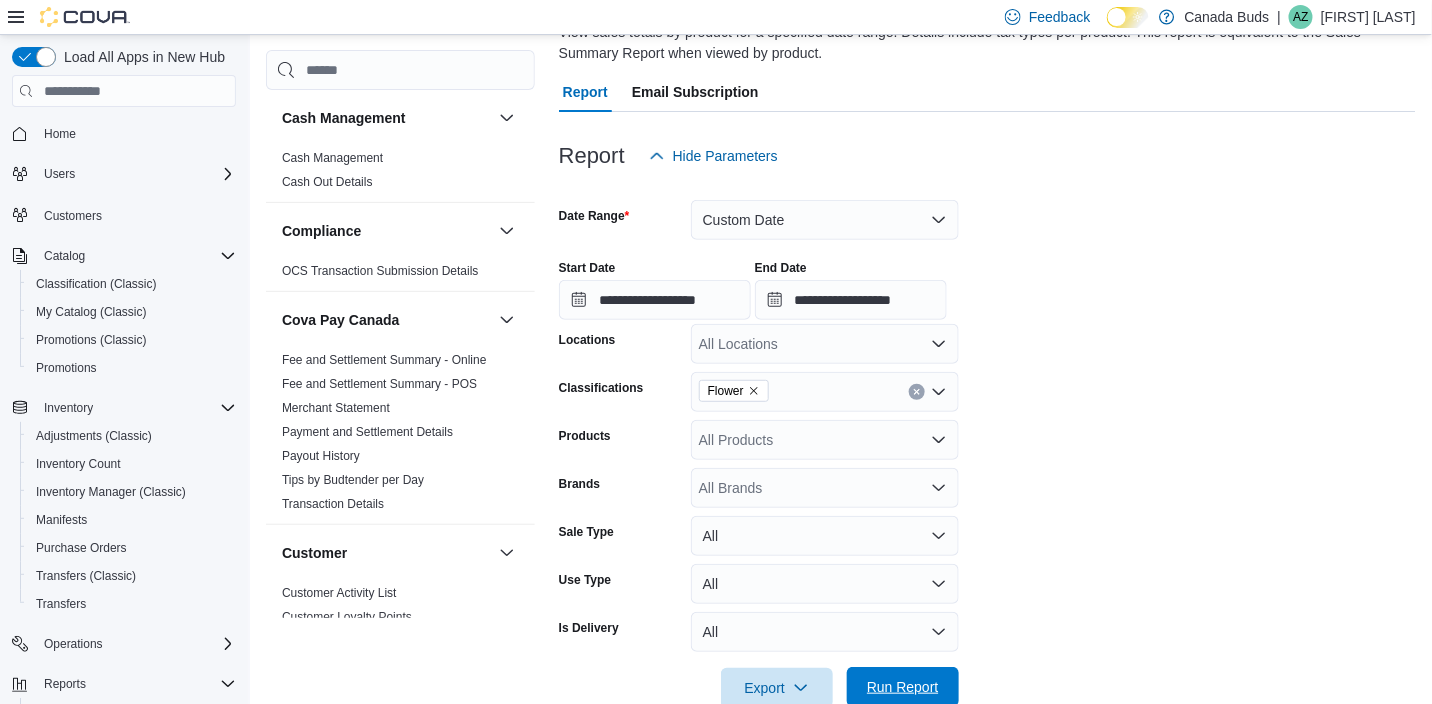 click on "Run Report" at bounding box center (903, 687) 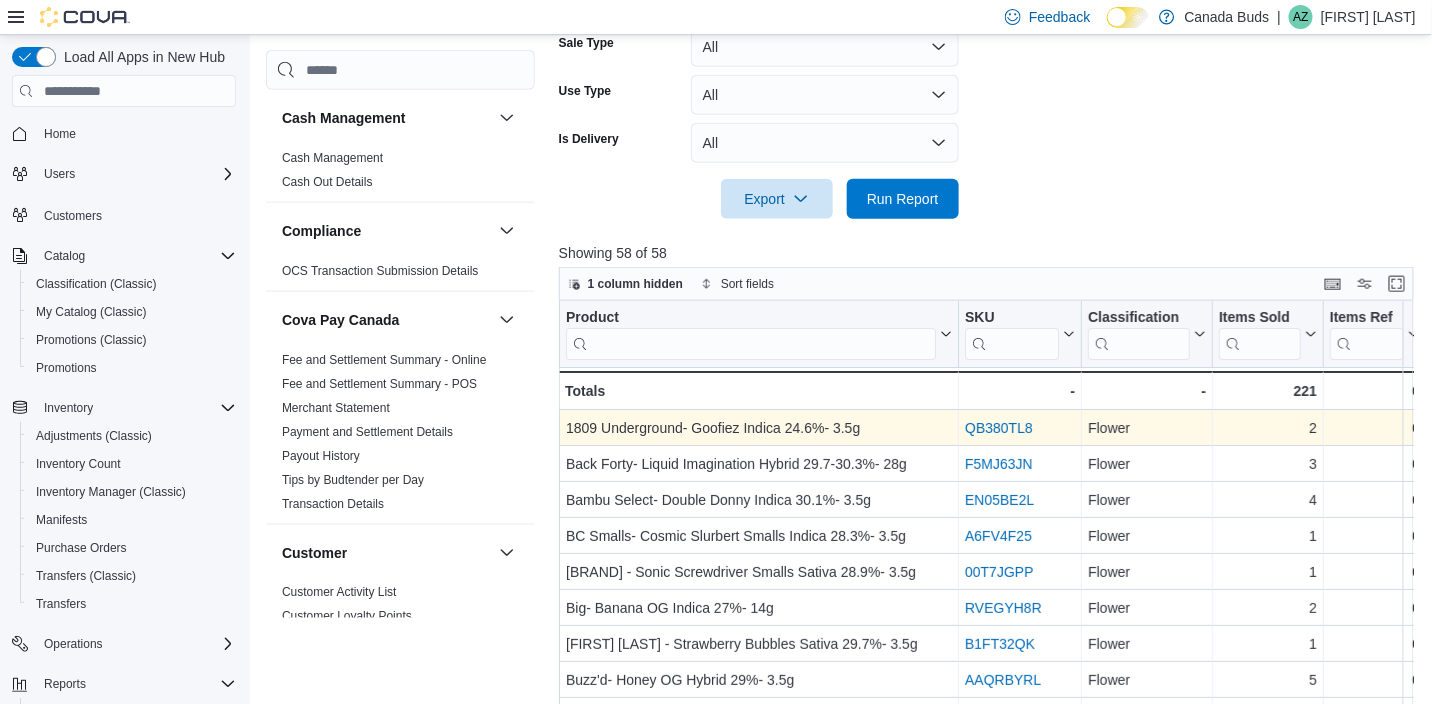 scroll, scrollTop: 766, scrollLeft: 0, axis: vertical 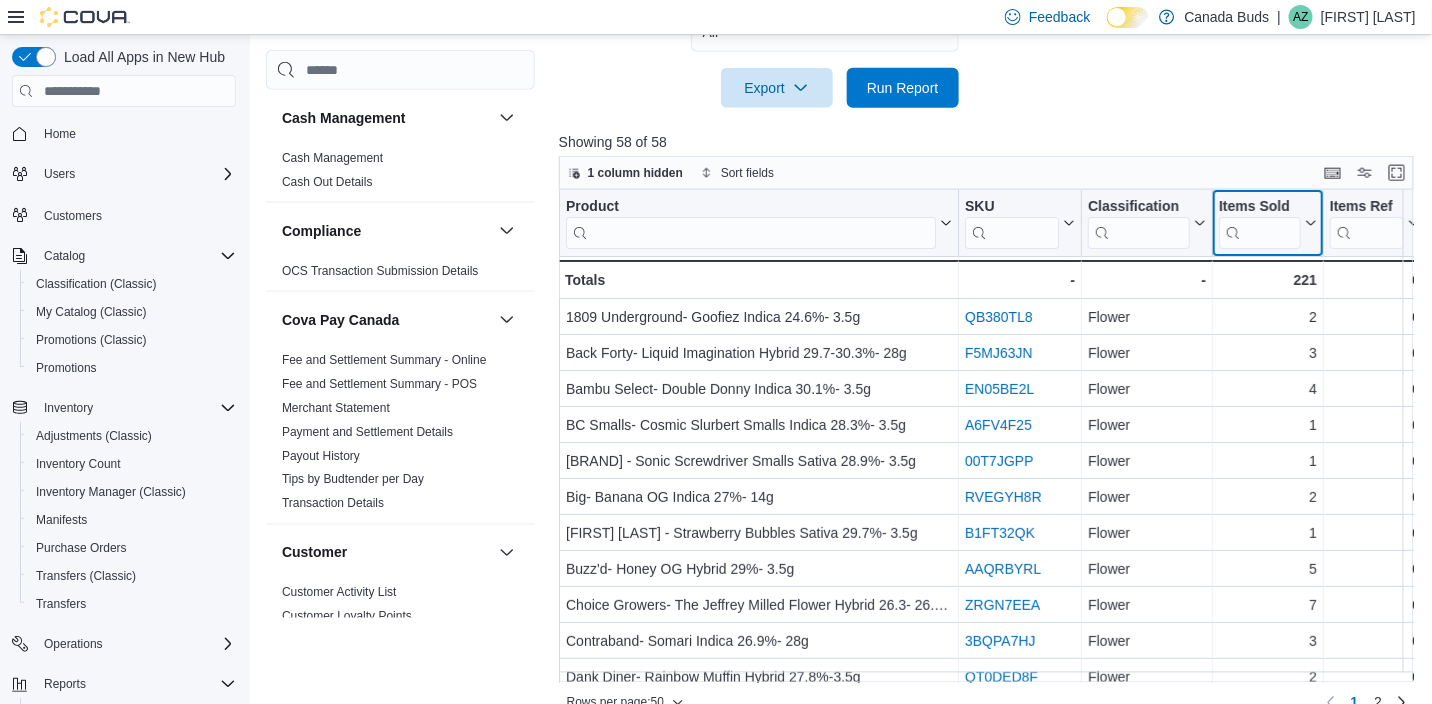 click on "Items Sold" at bounding box center (1268, 223) 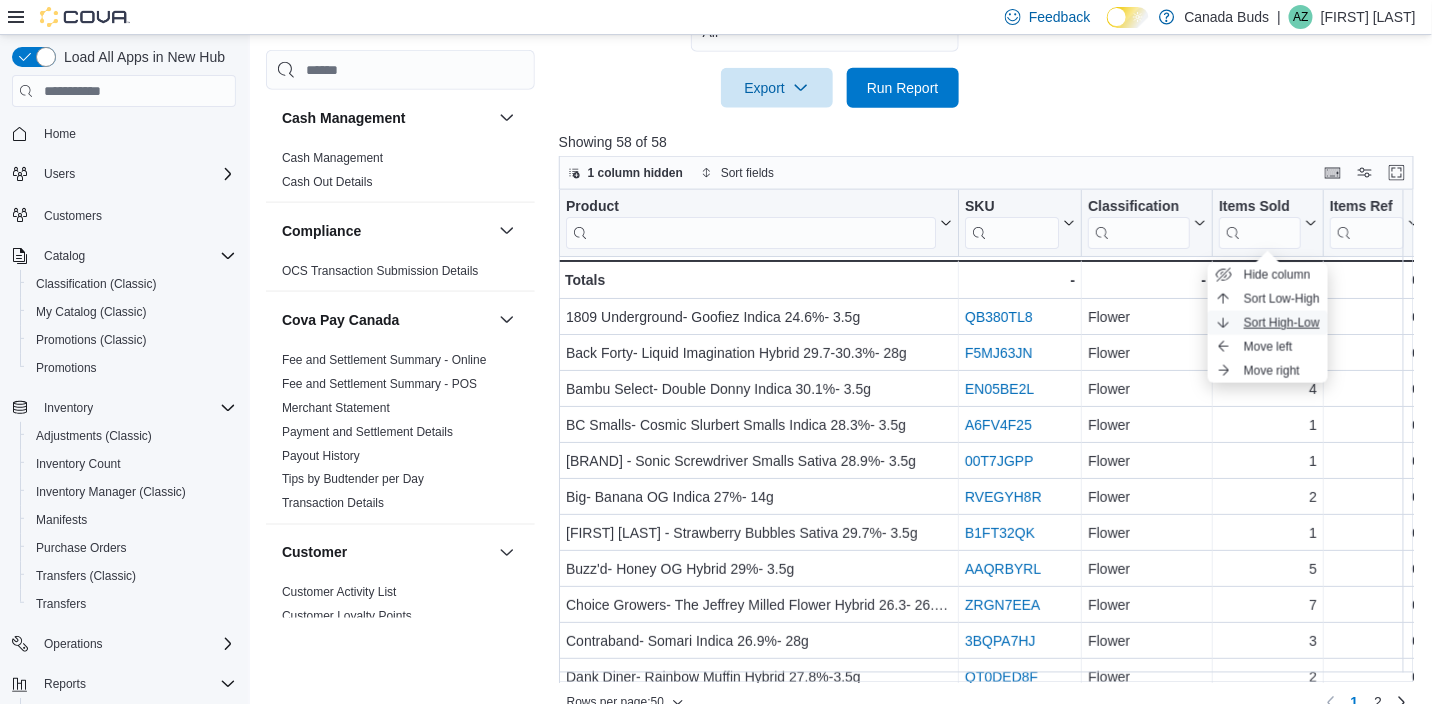 click on "Sort High-Low" at bounding box center [1282, 323] 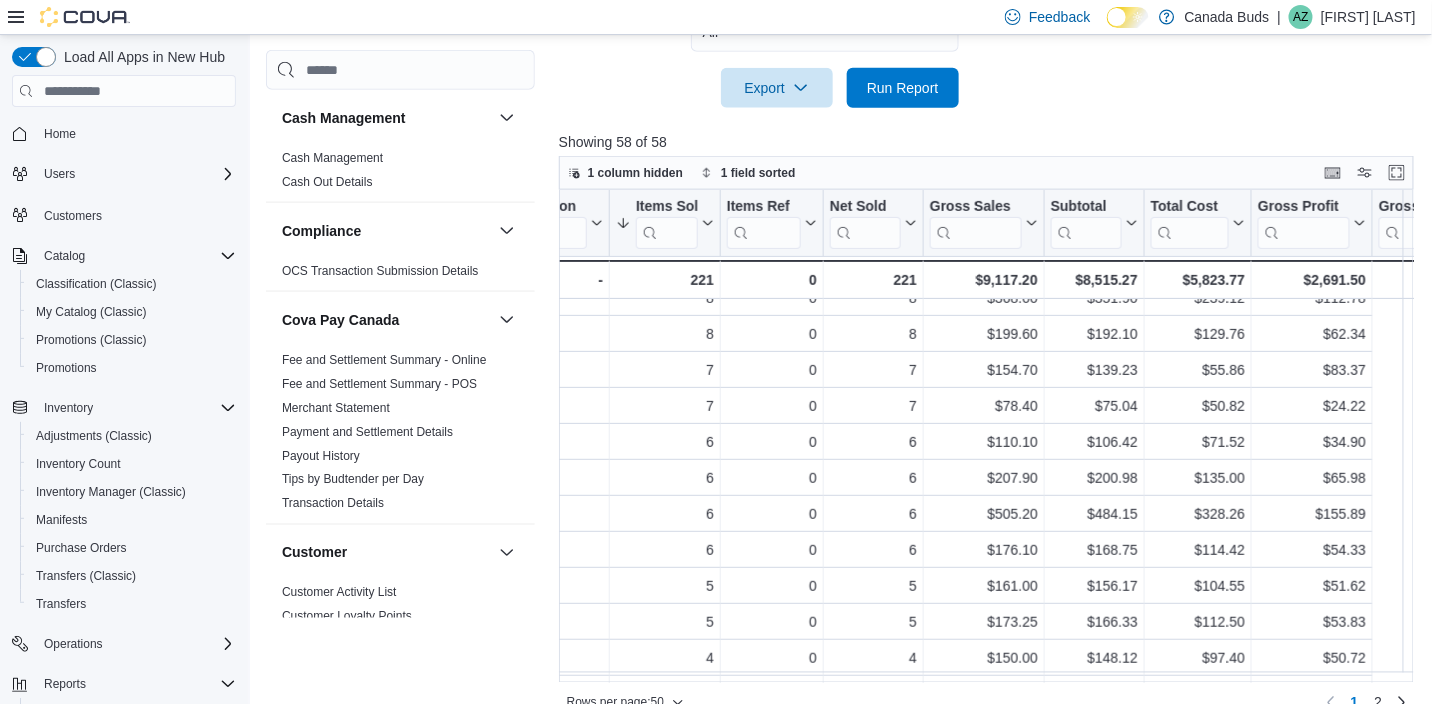 scroll, scrollTop: 199, scrollLeft: 8, axis: both 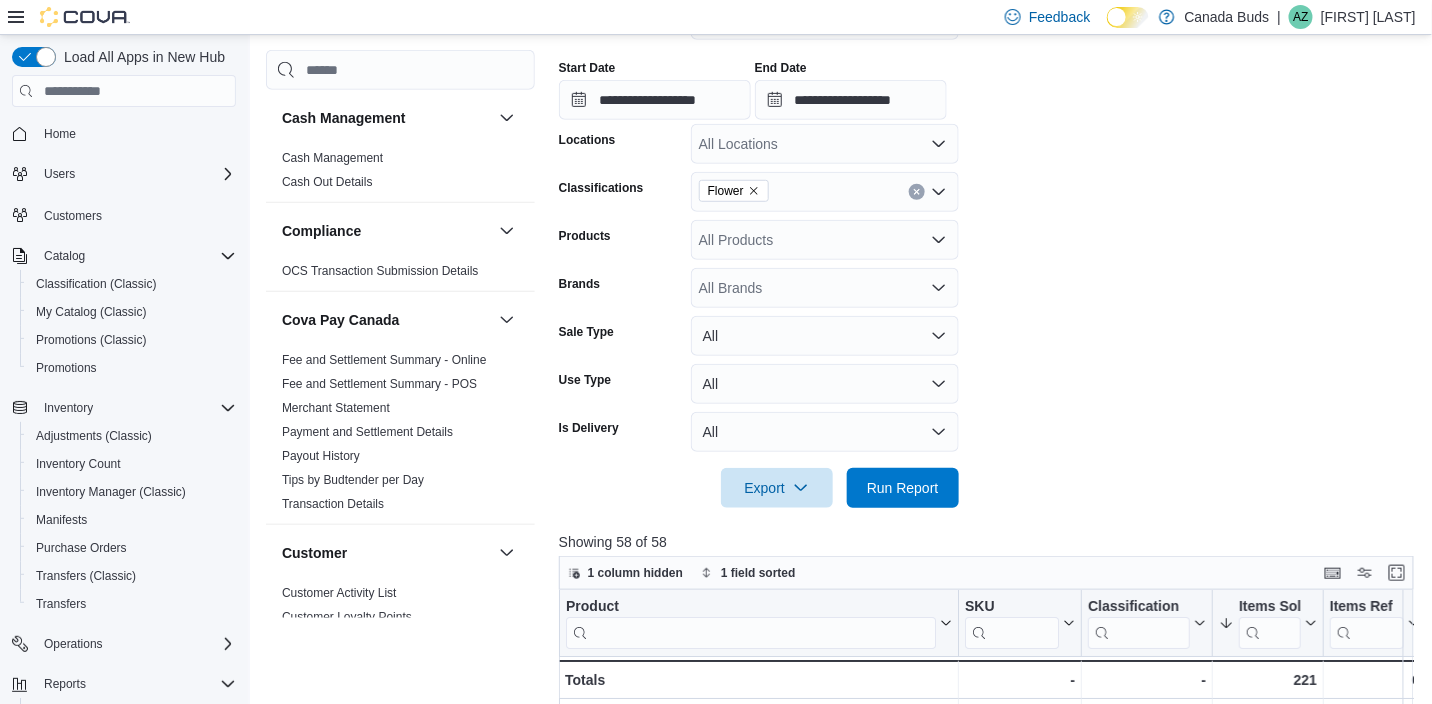 click 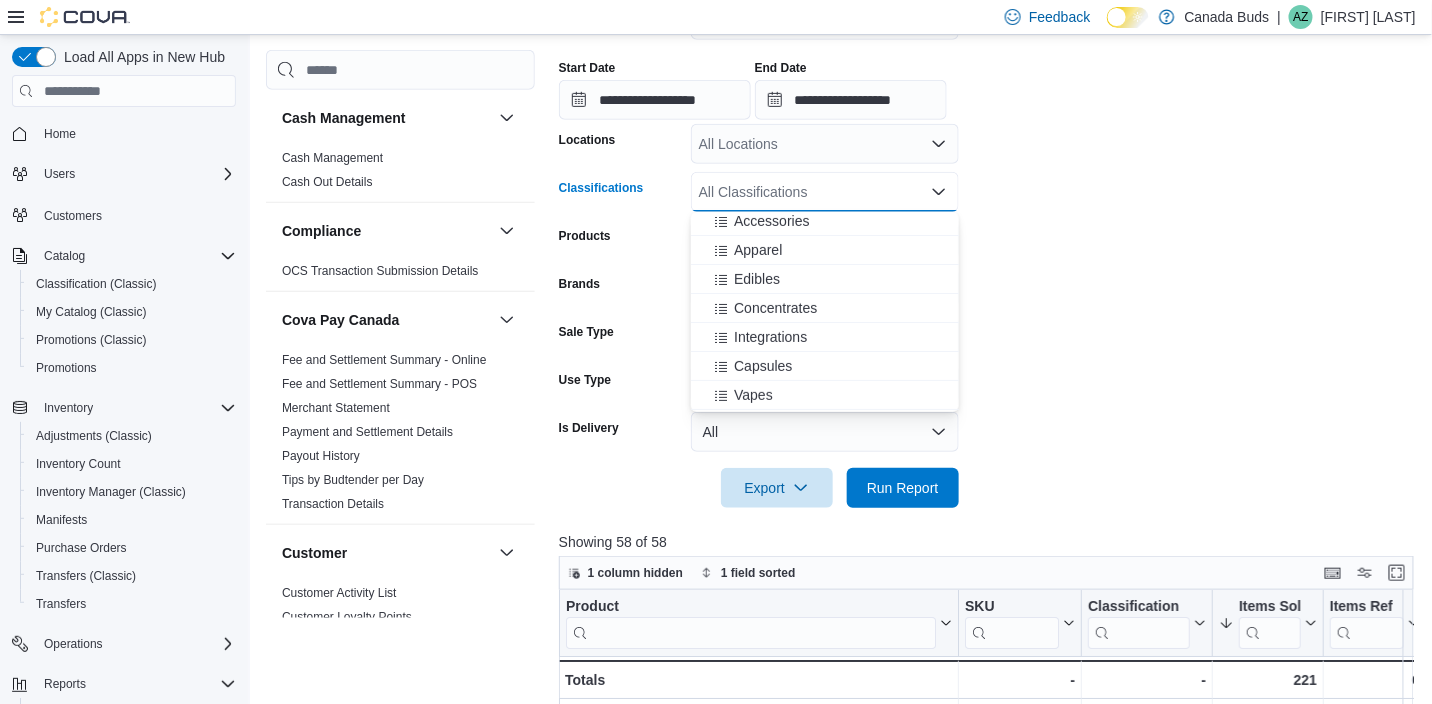 scroll, scrollTop: 199, scrollLeft: 0, axis: vertical 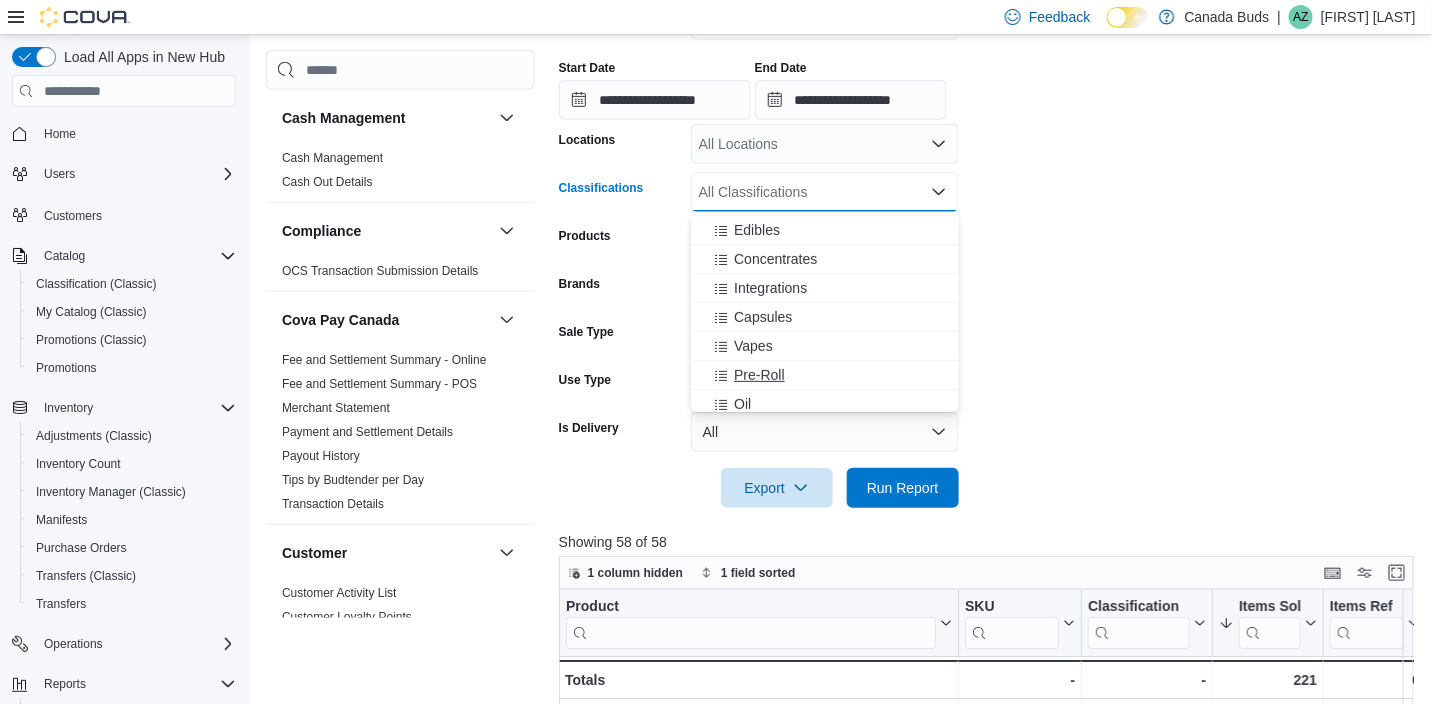 click on "Pre-Roll" at bounding box center [759, 375] 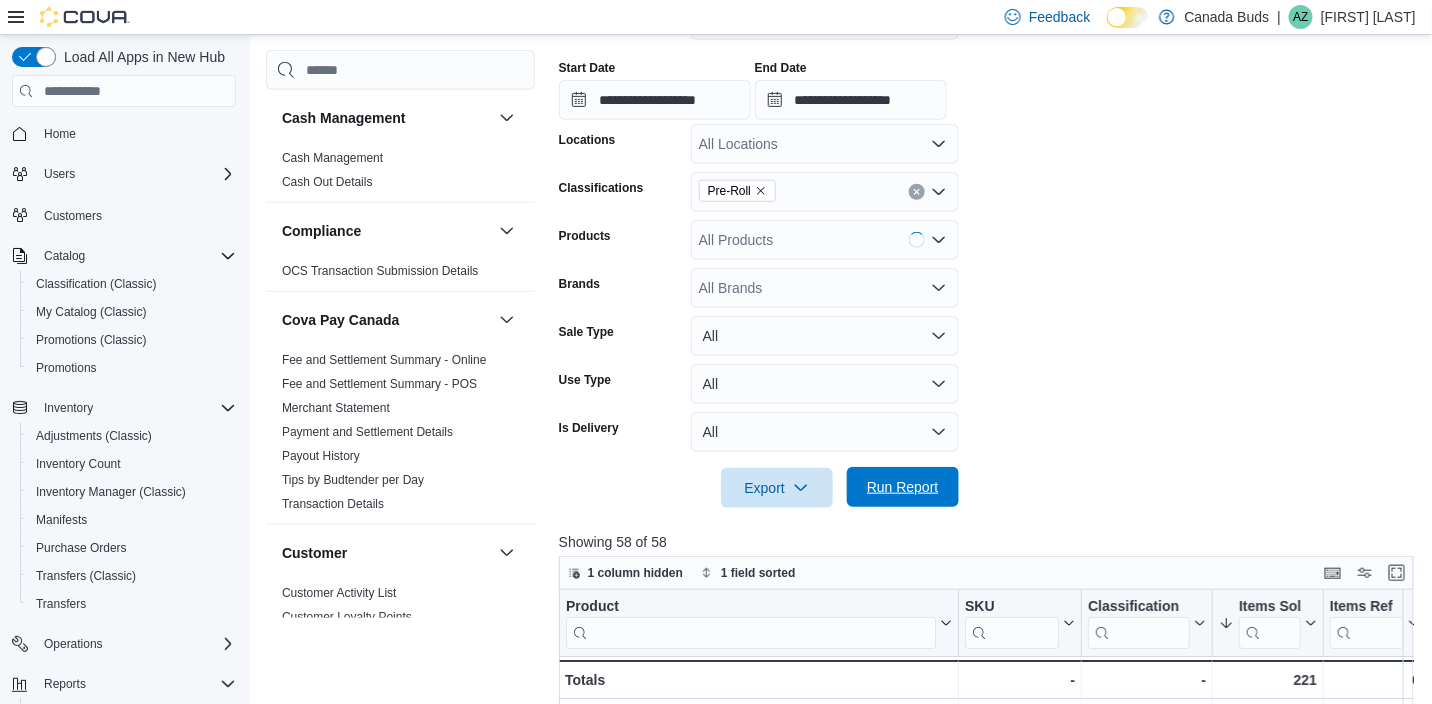click on "Run Report" at bounding box center (903, 487) 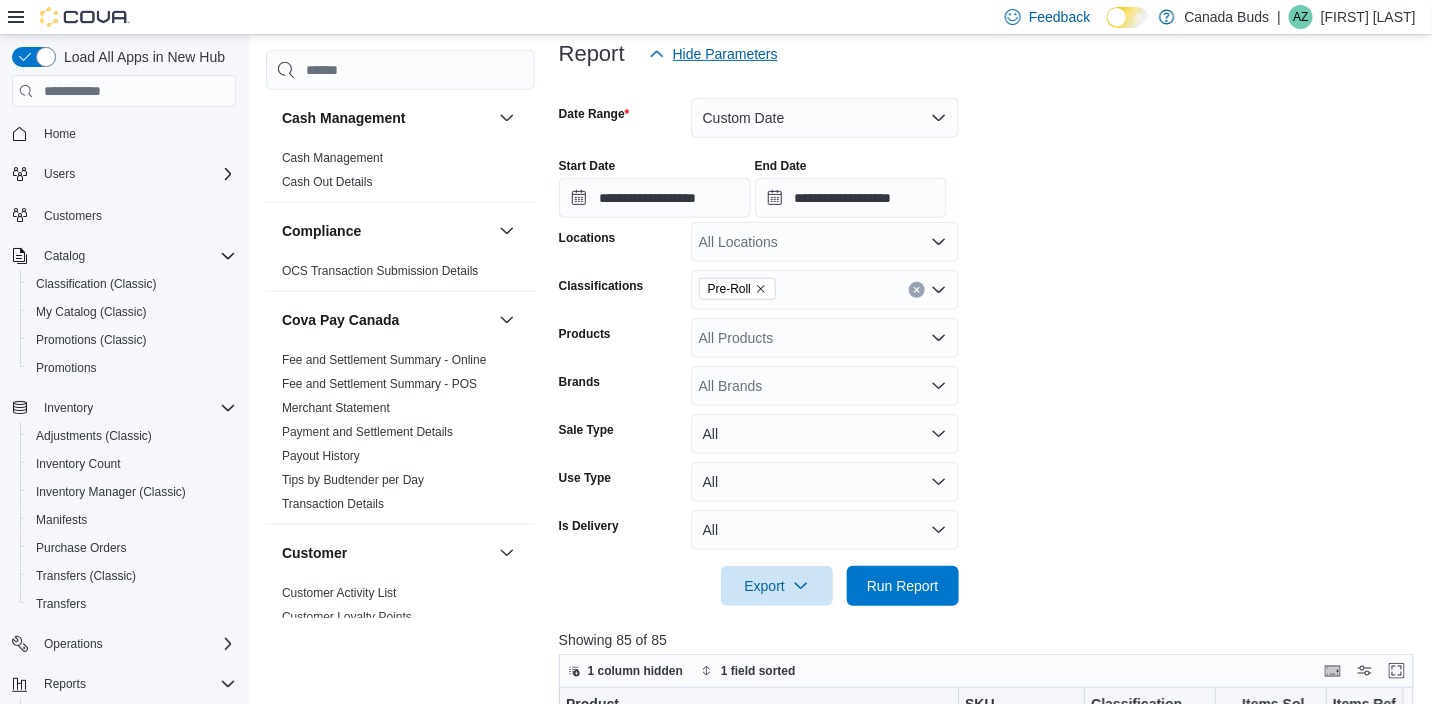 scroll, scrollTop: 166, scrollLeft: 0, axis: vertical 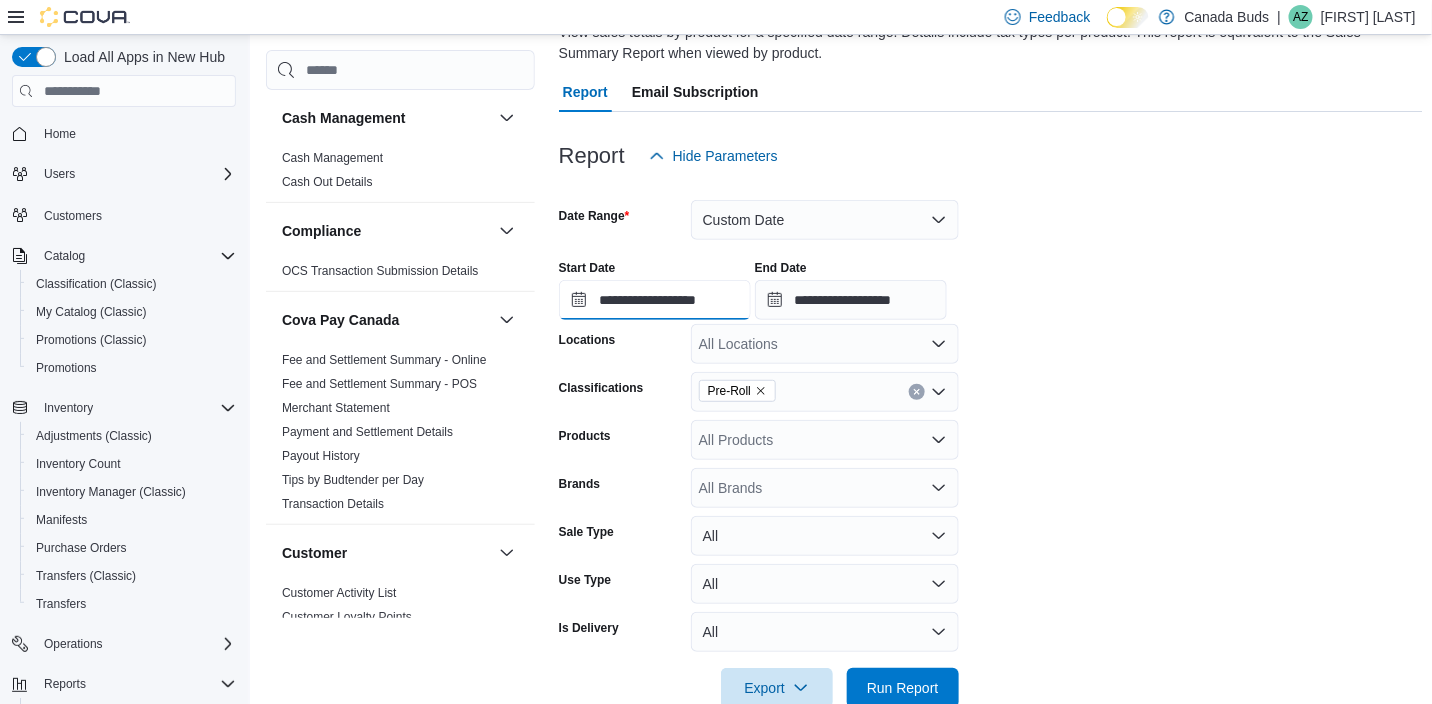 click on "**********" at bounding box center (655, 300) 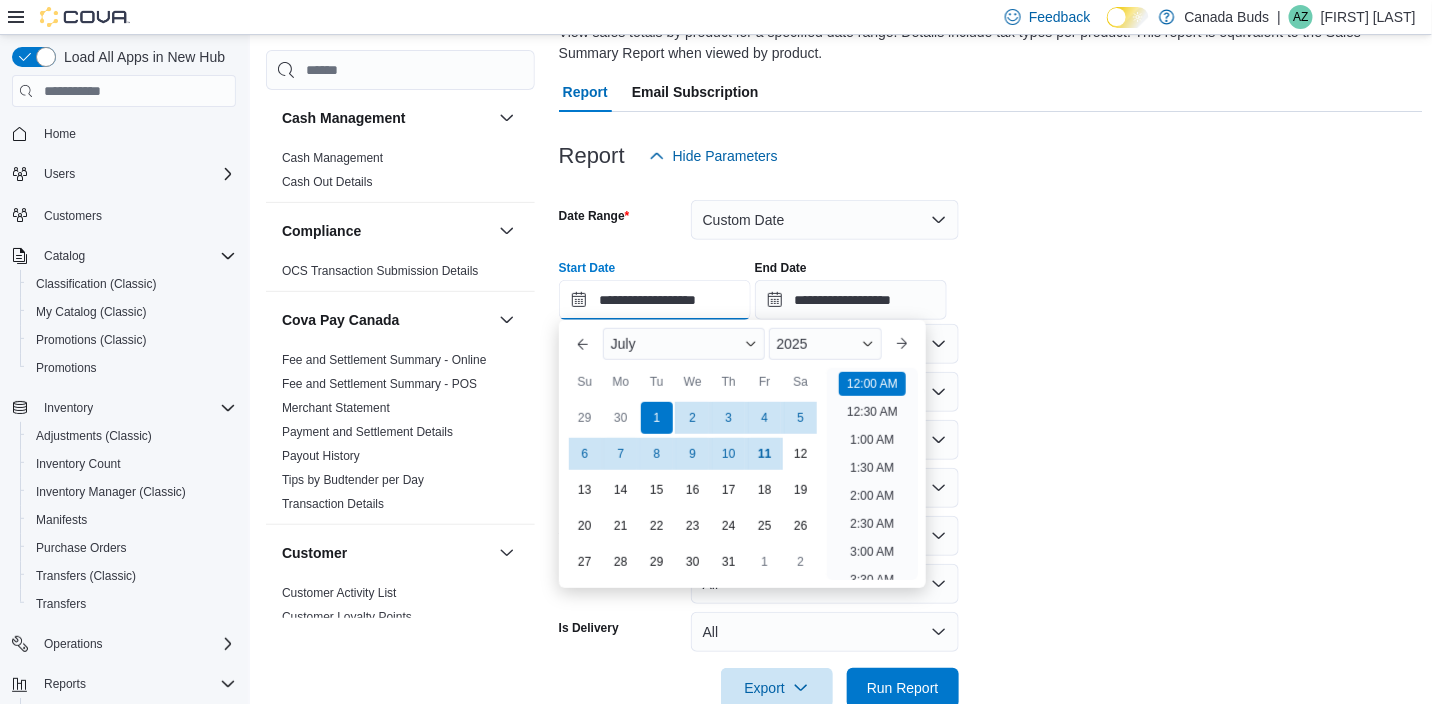 scroll, scrollTop: 62, scrollLeft: 0, axis: vertical 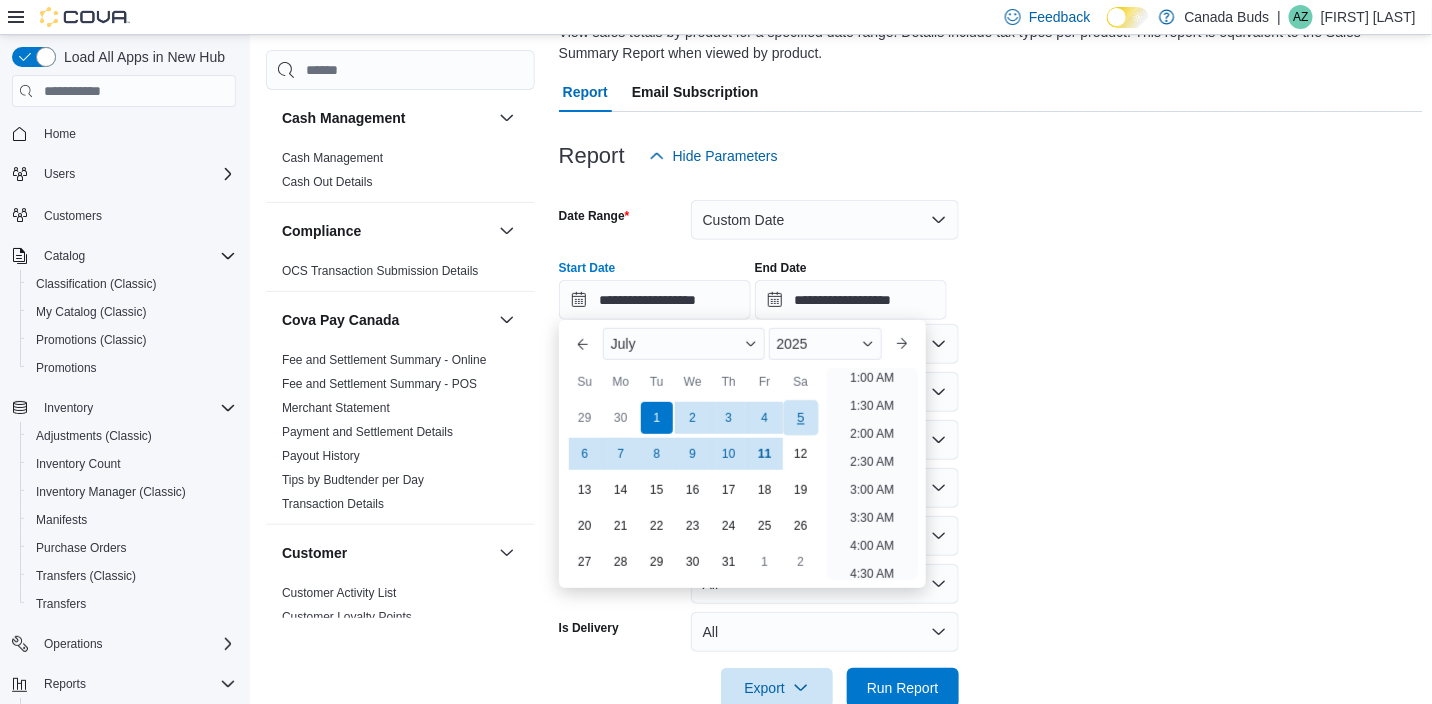 click on "5" at bounding box center (800, 418) 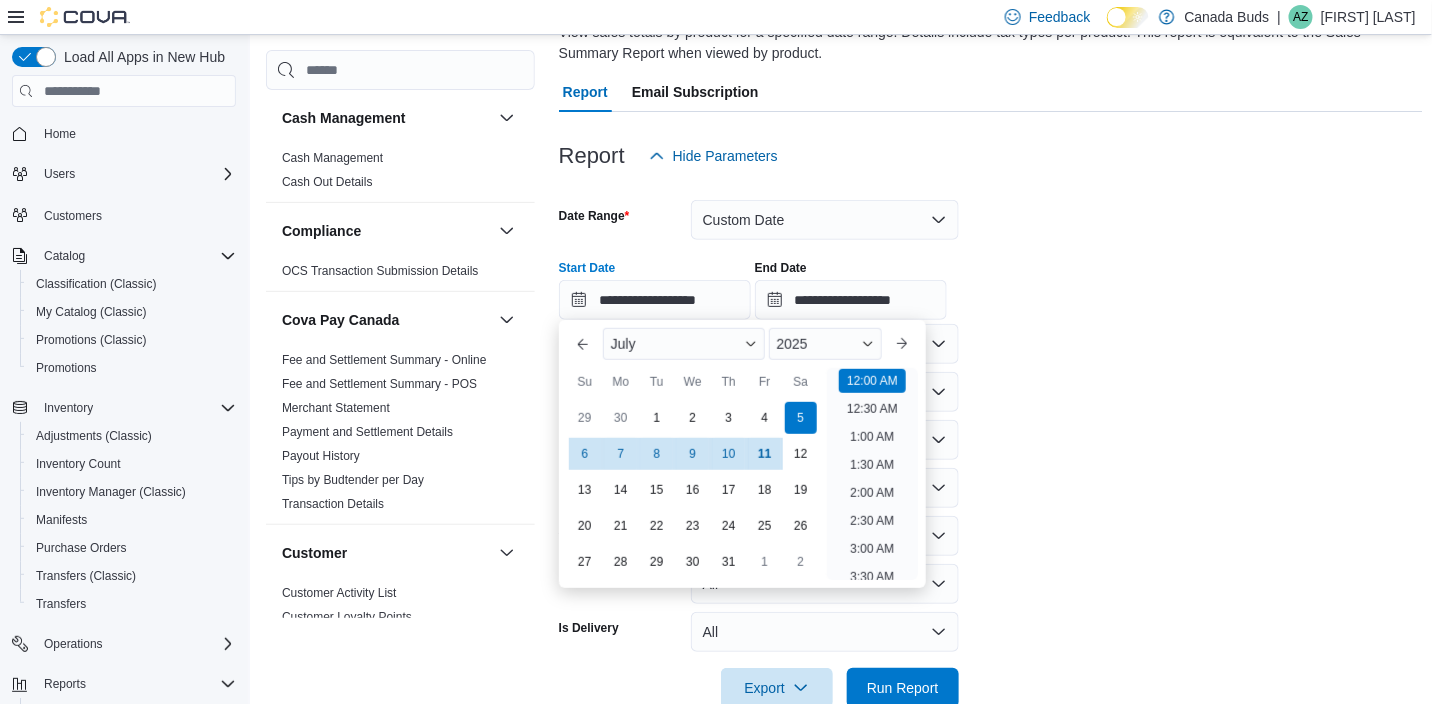 click on "**********" at bounding box center [991, 442] 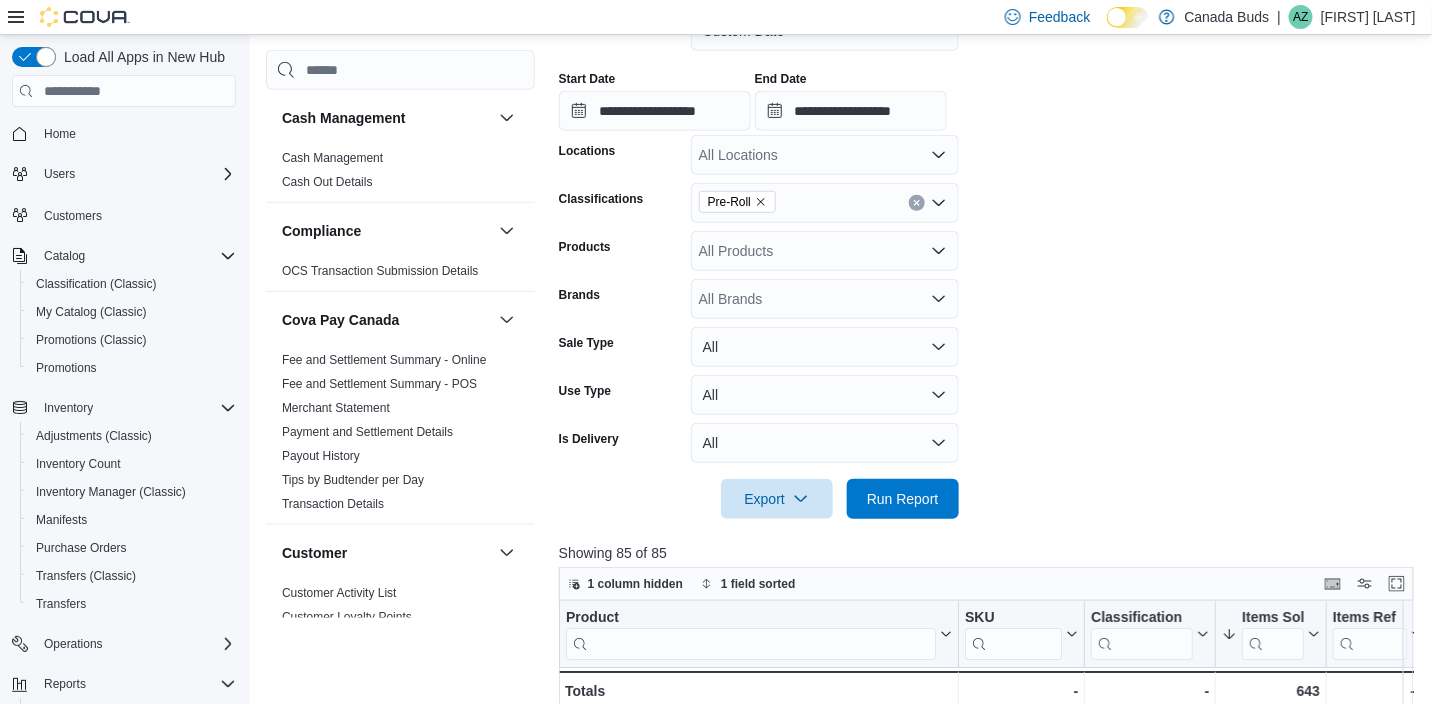scroll, scrollTop: 366, scrollLeft: 0, axis: vertical 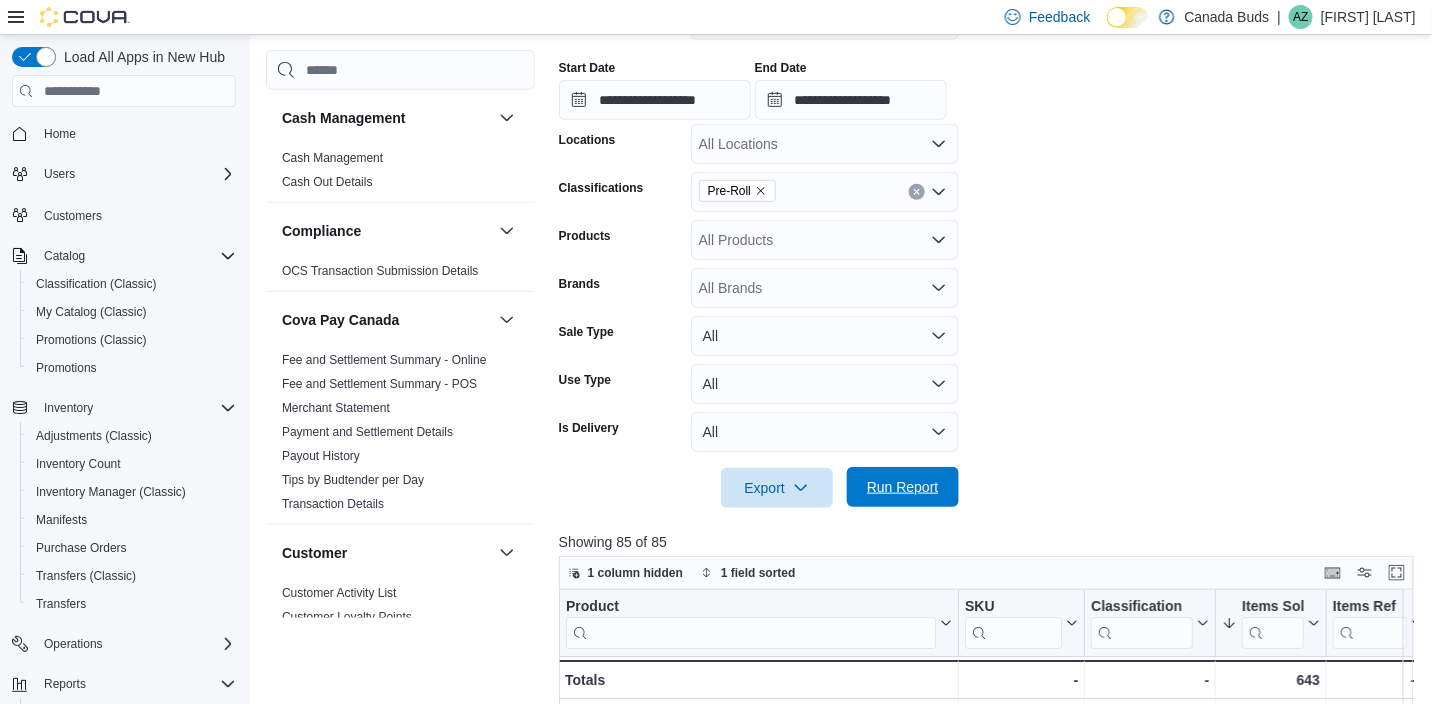 click on "Run Report" at bounding box center (903, 487) 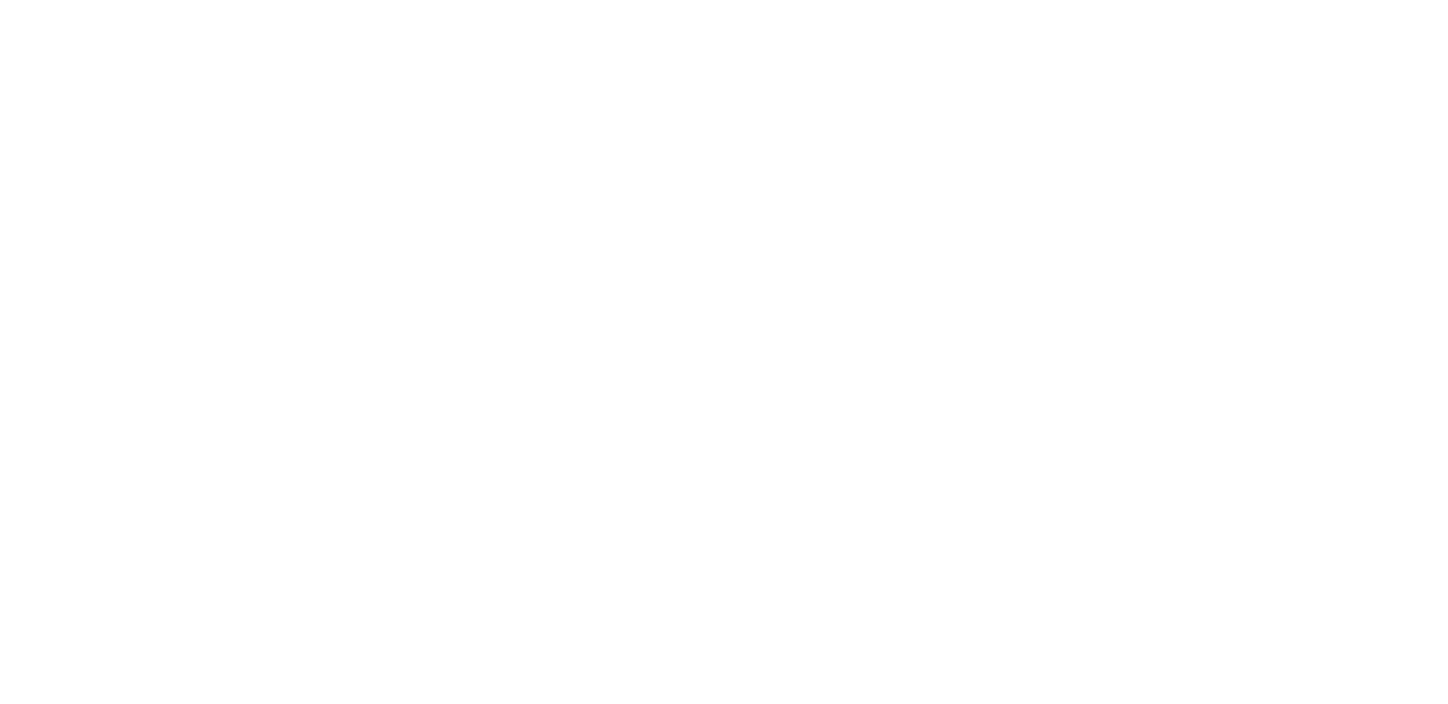 scroll, scrollTop: 0, scrollLeft: 0, axis: both 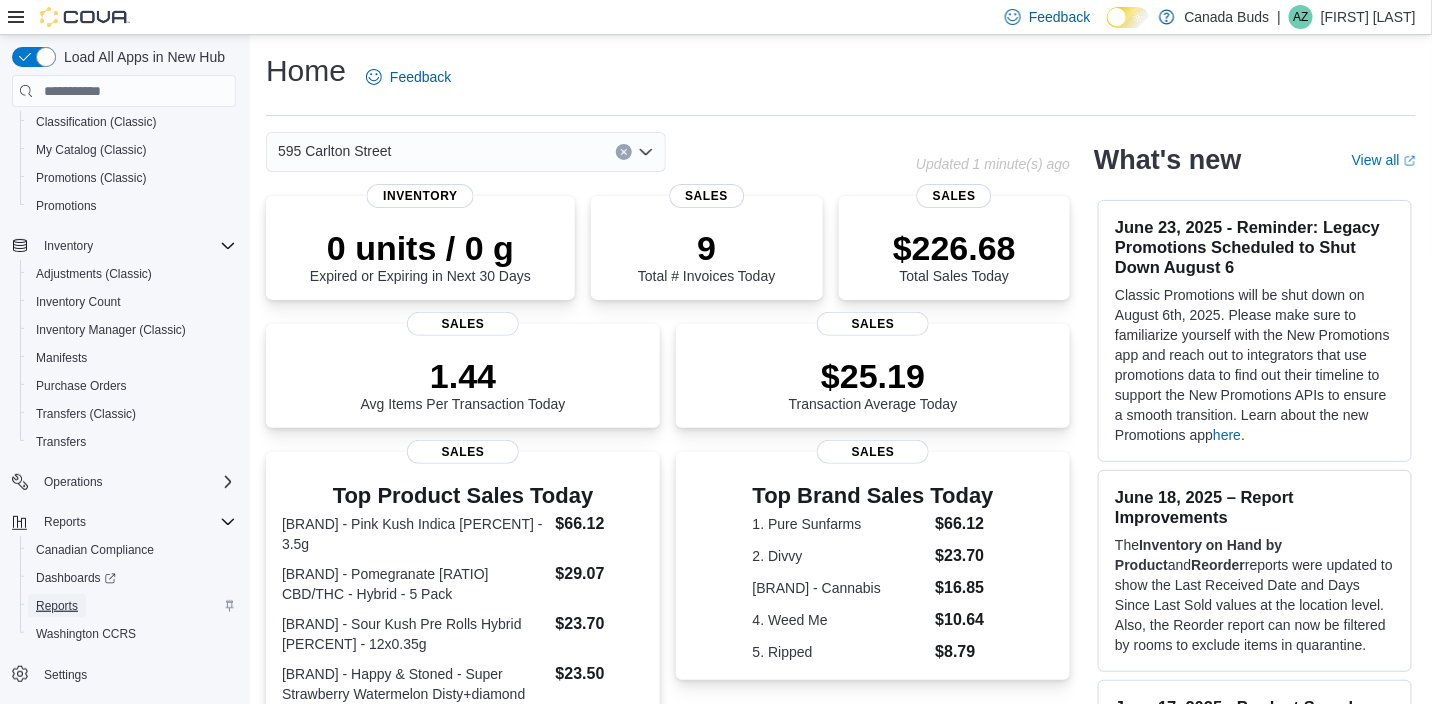 click on "Reports" at bounding box center [57, 606] 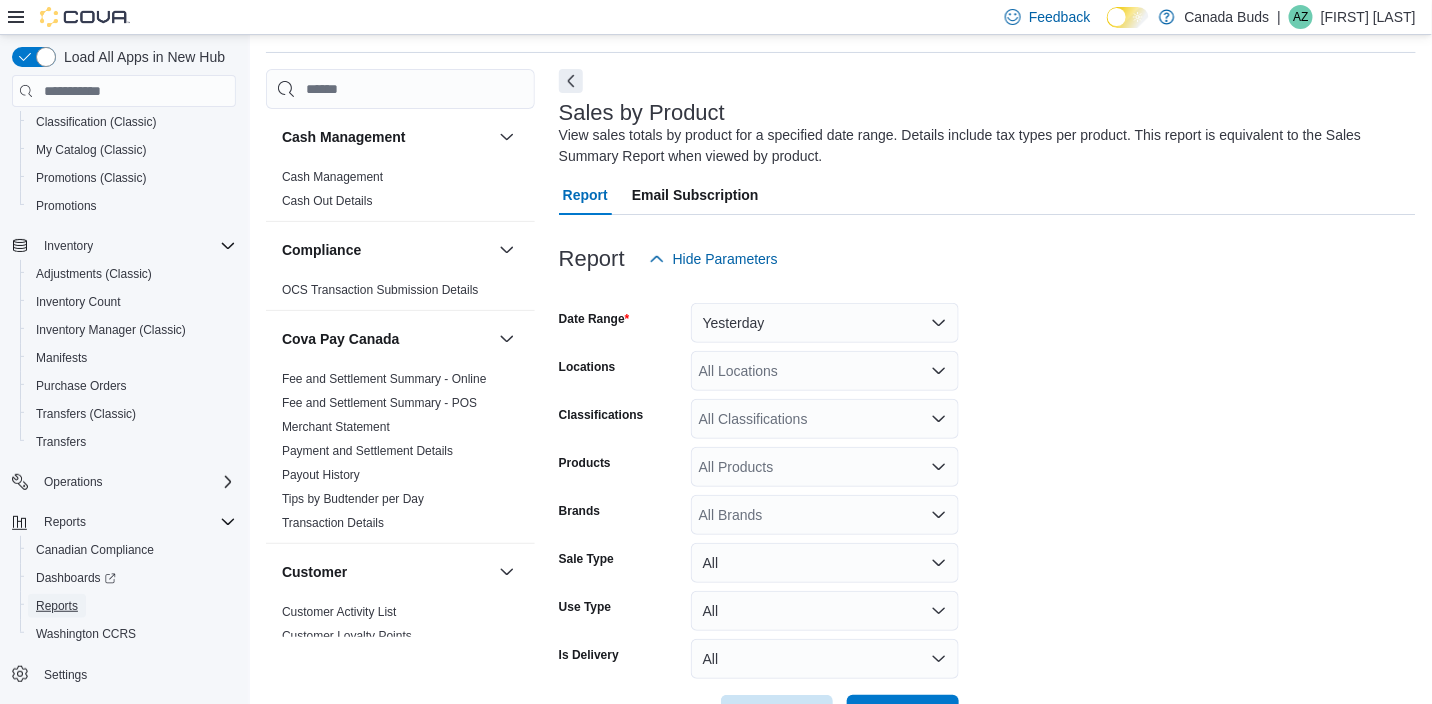 scroll, scrollTop: 66, scrollLeft: 0, axis: vertical 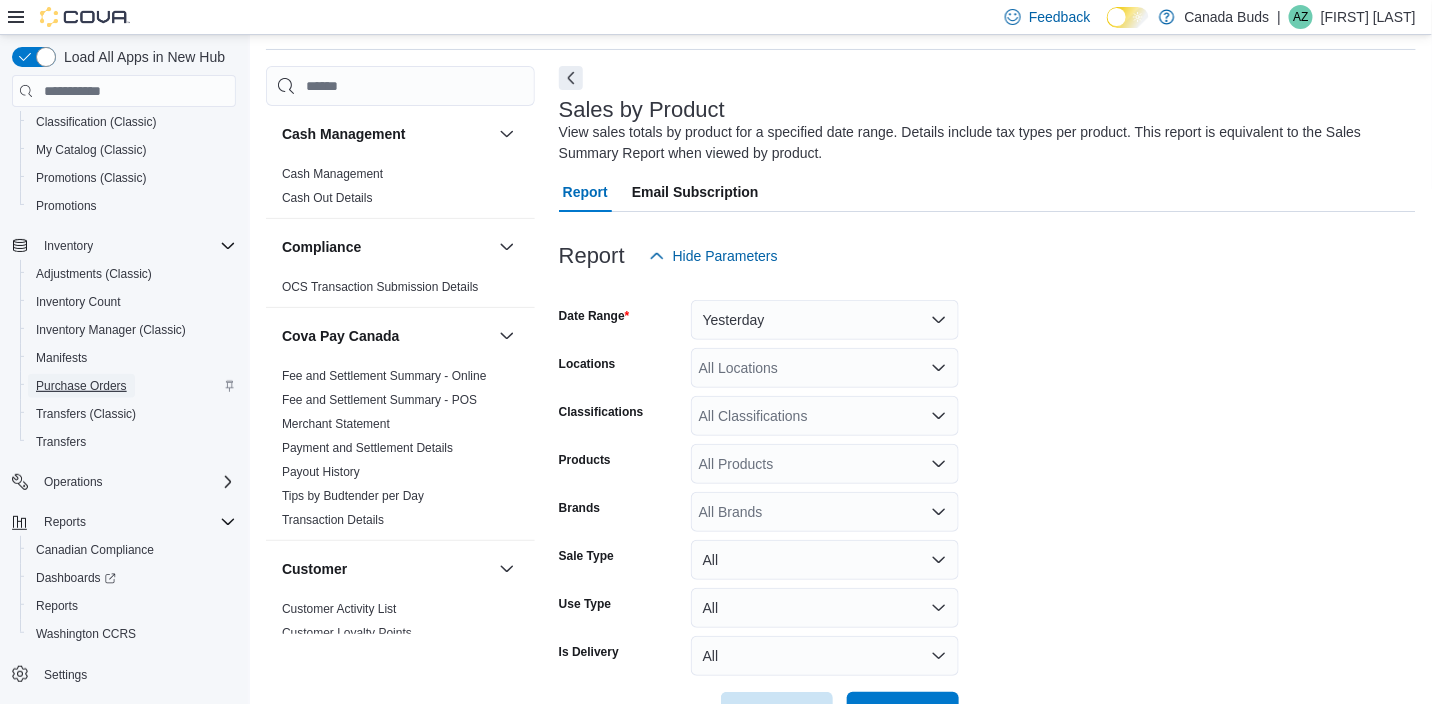 click on "Purchase Orders" at bounding box center (81, 386) 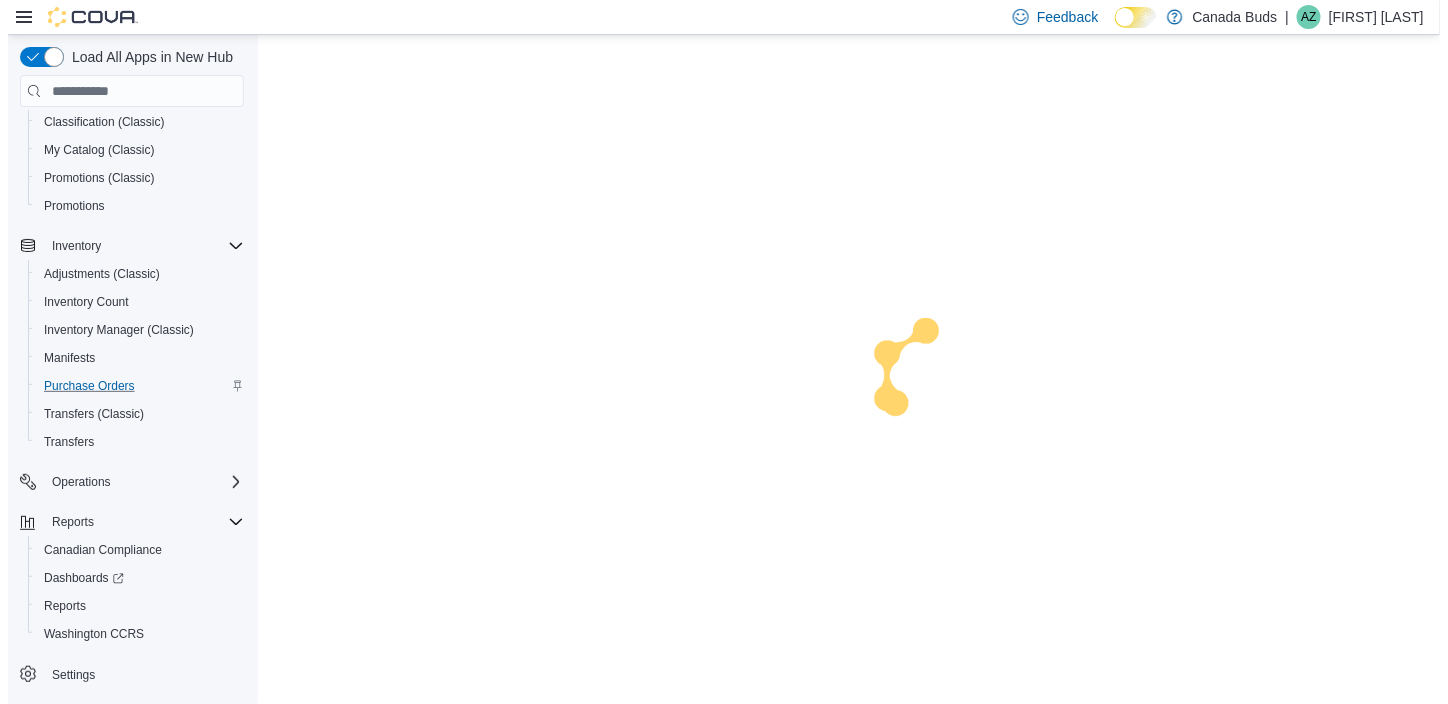 scroll, scrollTop: 0, scrollLeft: 0, axis: both 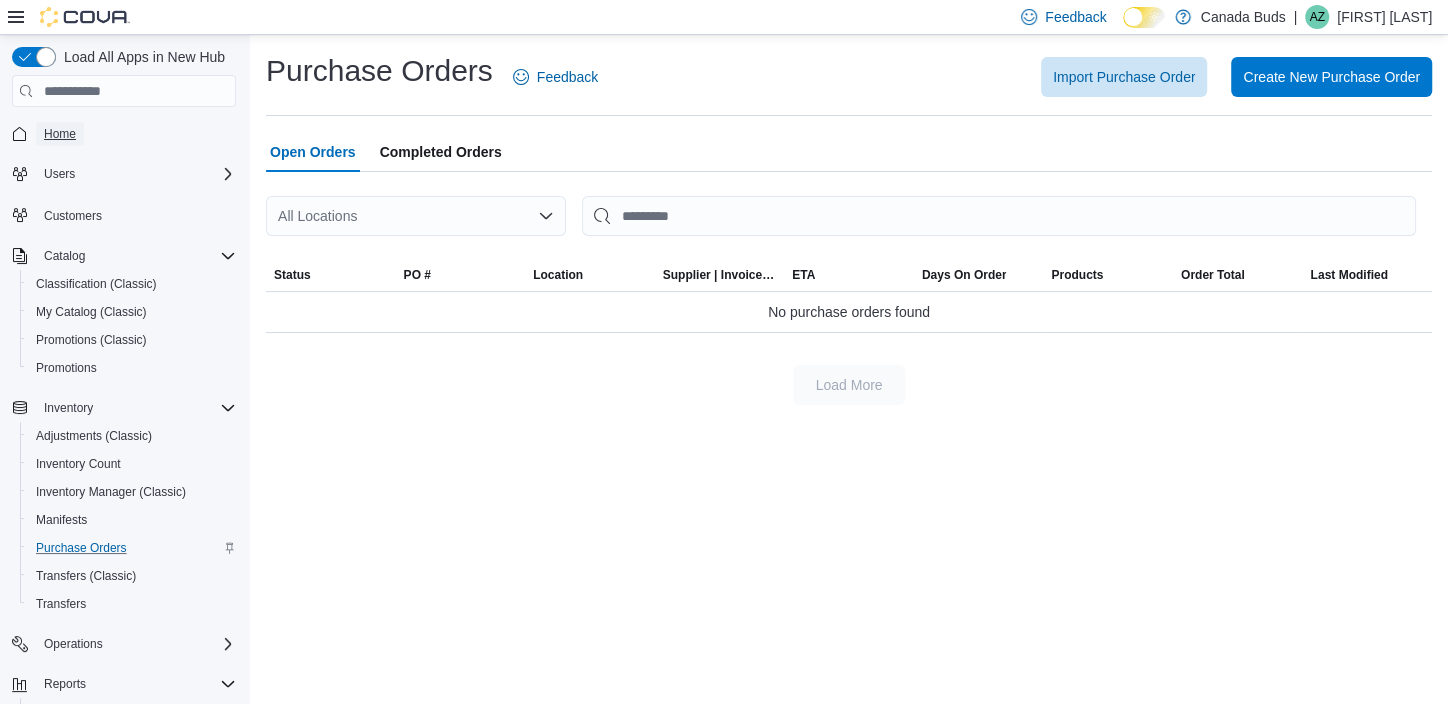 click on "Home" at bounding box center (60, 134) 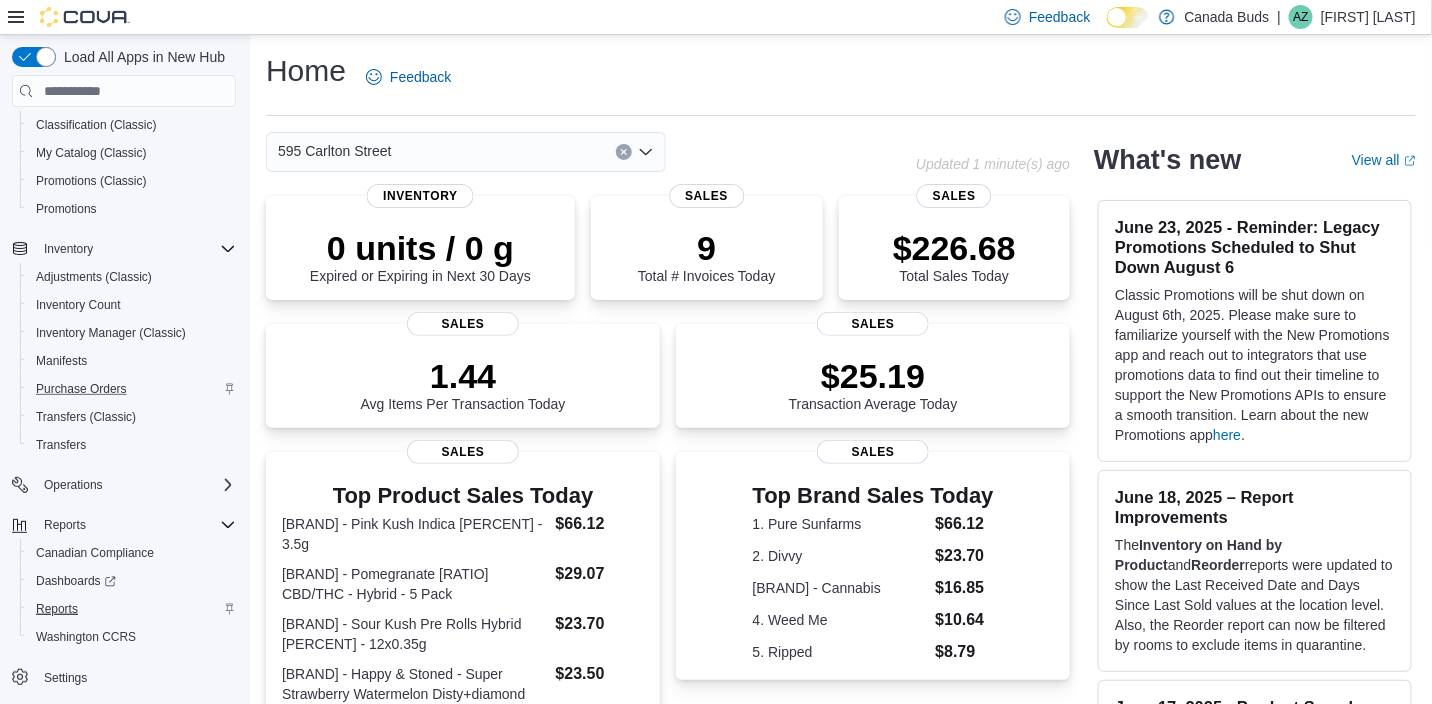 scroll, scrollTop: 162, scrollLeft: 0, axis: vertical 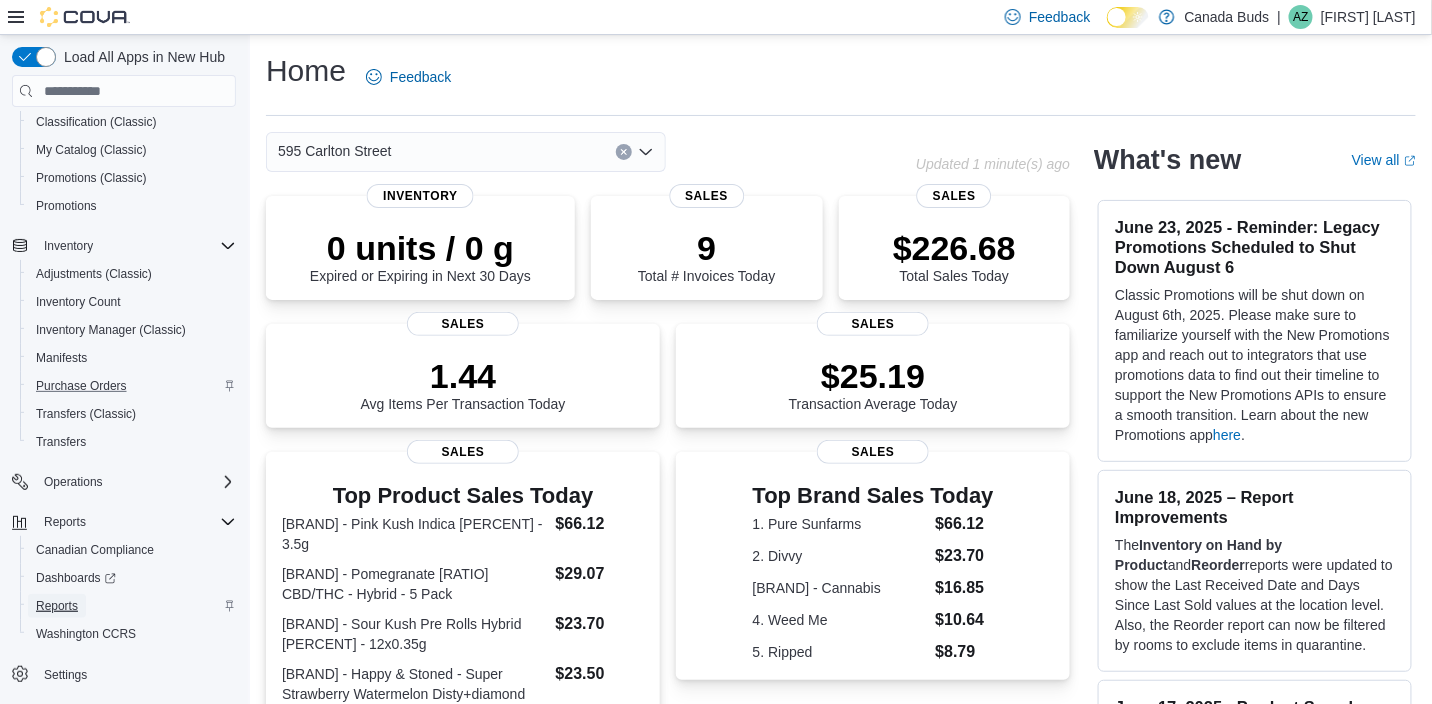 click on "Reports" at bounding box center [57, 606] 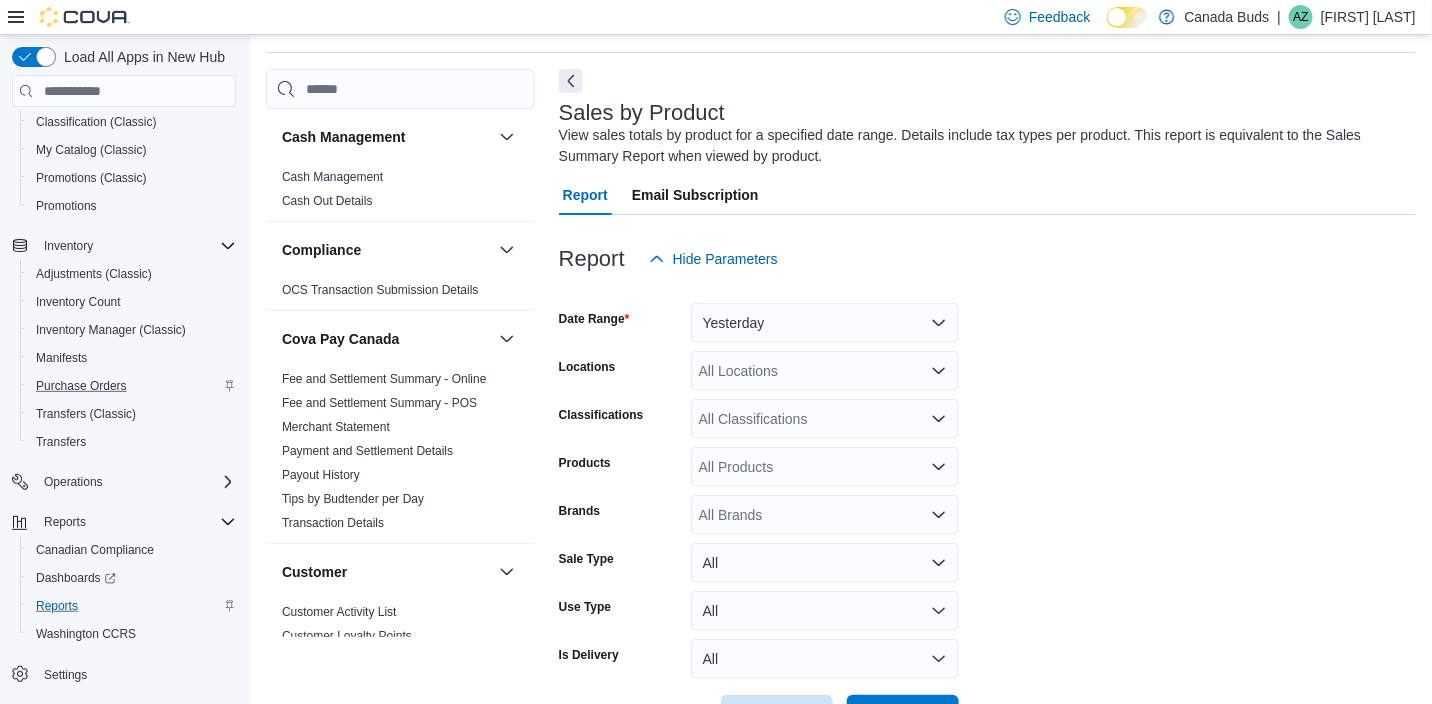 scroll, scrollTop: 66, scrollLeft: 0, axis: vertical 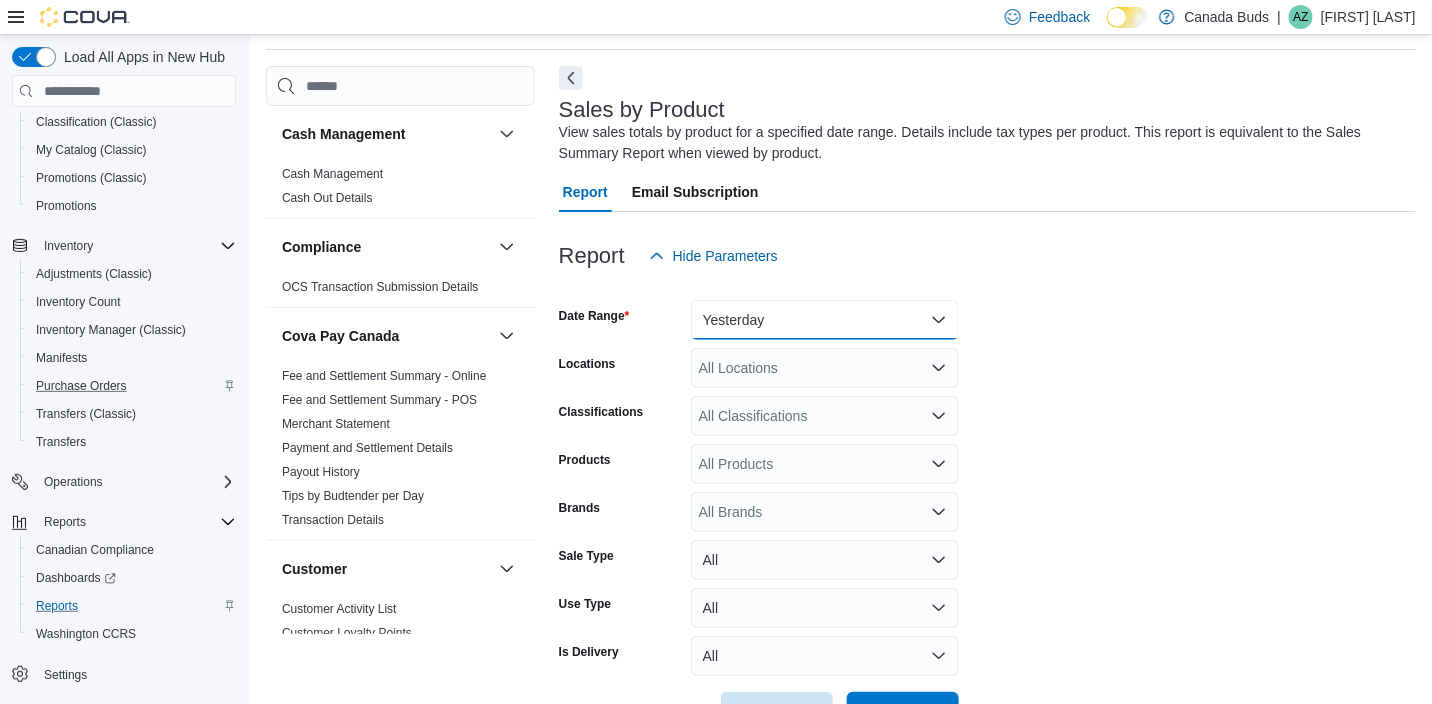 click on "Yesterday" at bounding box center (825, 320) 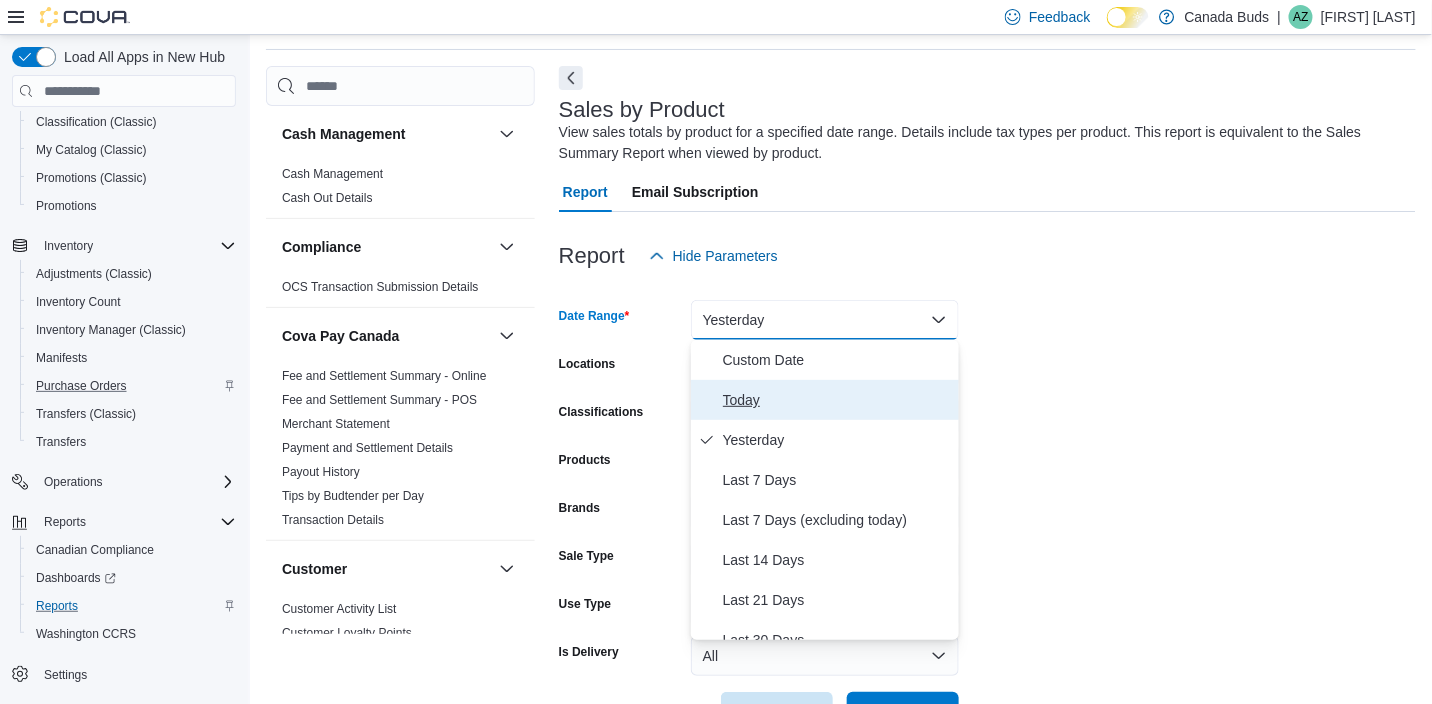 click on "Today" at bounding box center (837, 400) 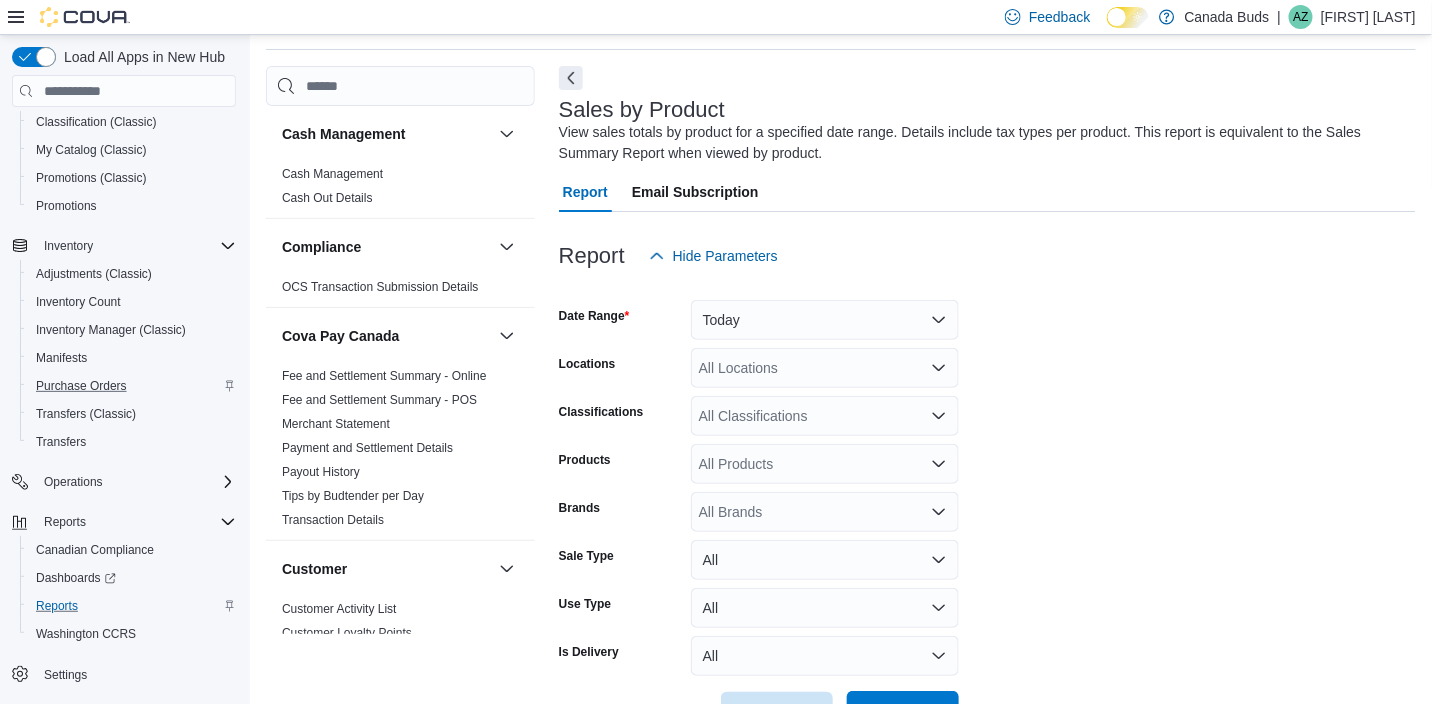 click on "Run Report" at bounding box center (903, 711) 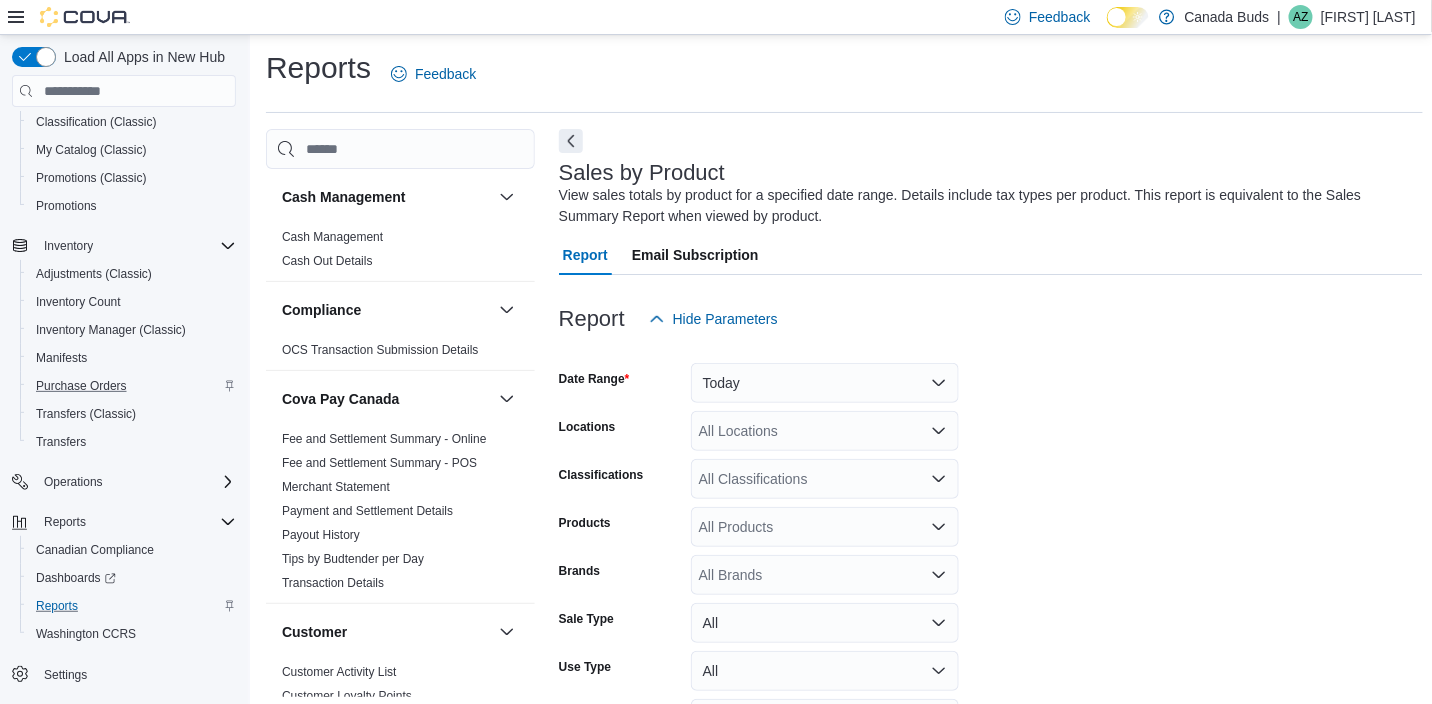 scroll, scrollTop: 0, scrollLeft: 0, axis: both 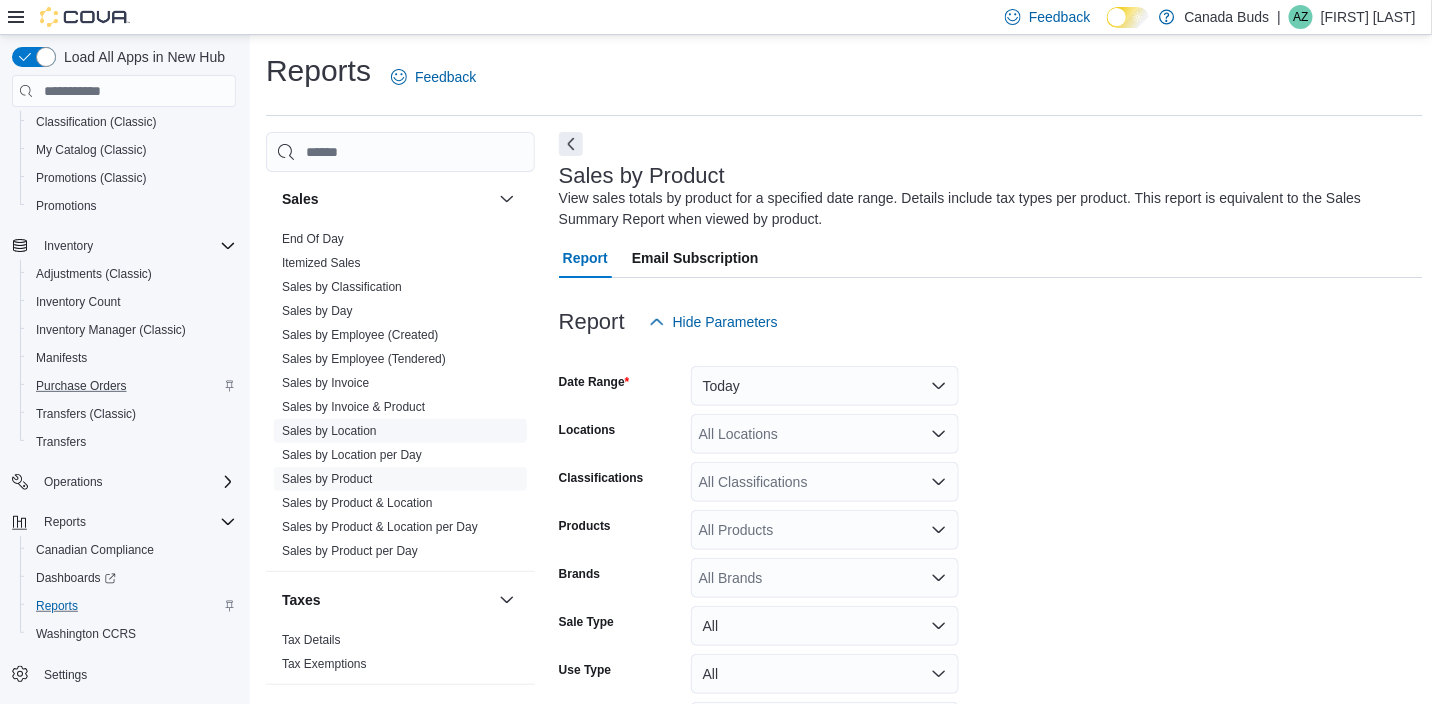 click on "Sales by Location" at bounding box center (329, 431) 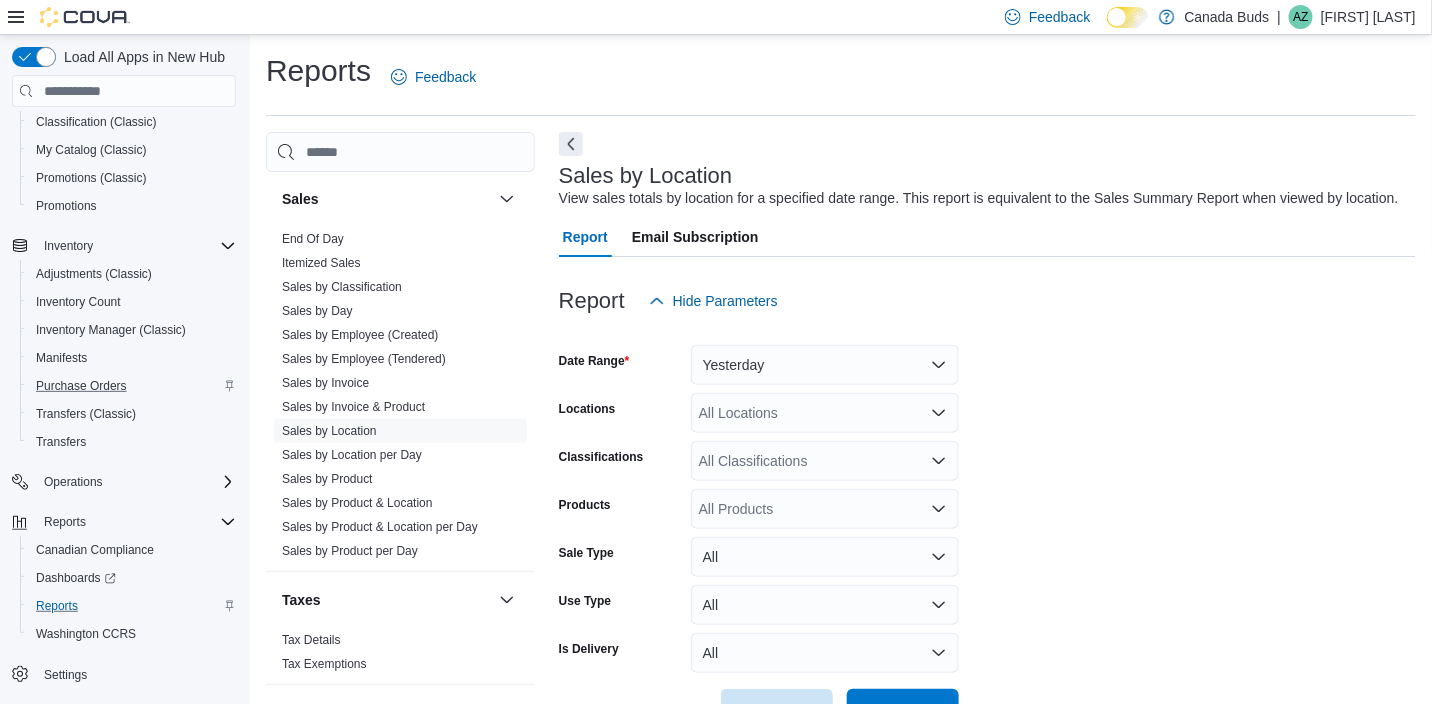 scroll, scrollTop: 46, scrollLeft: 0, axis: vertical 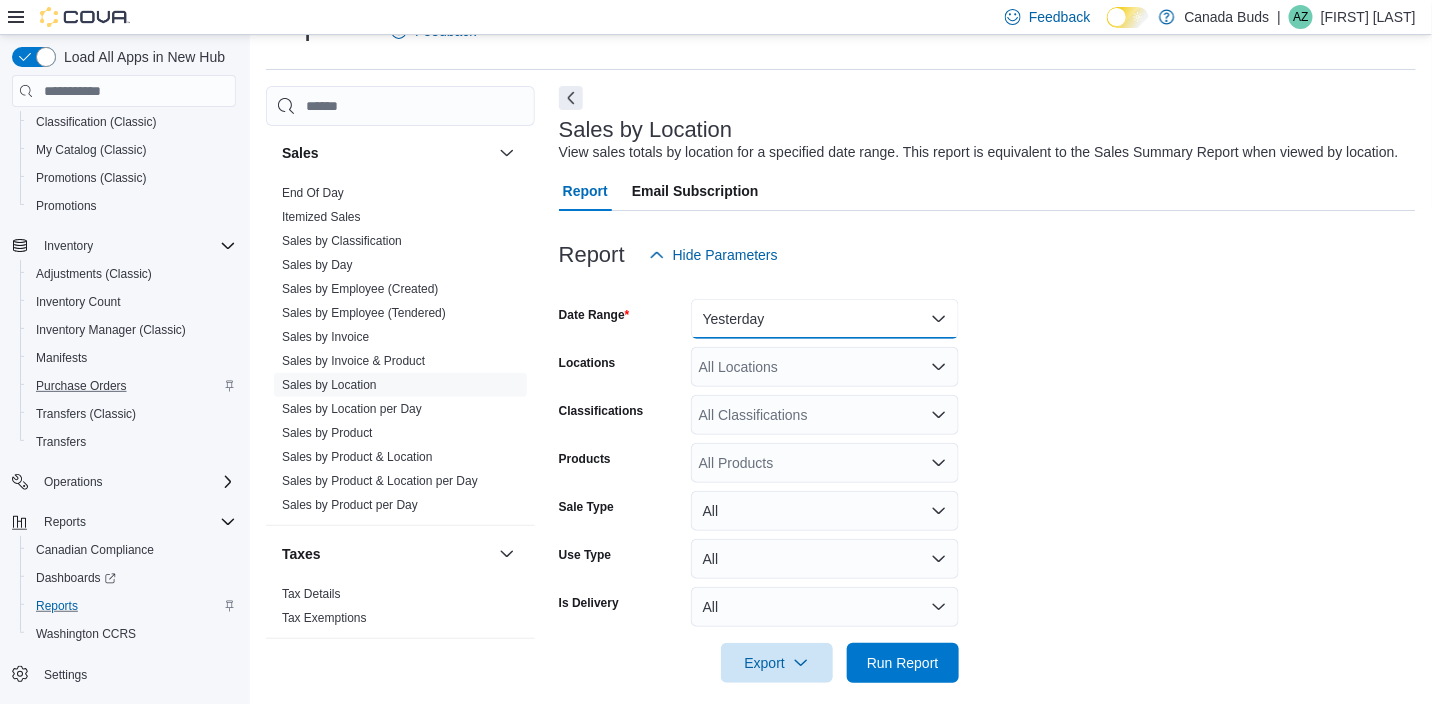 click on "Yesterday" at bounding box center [825, 319] 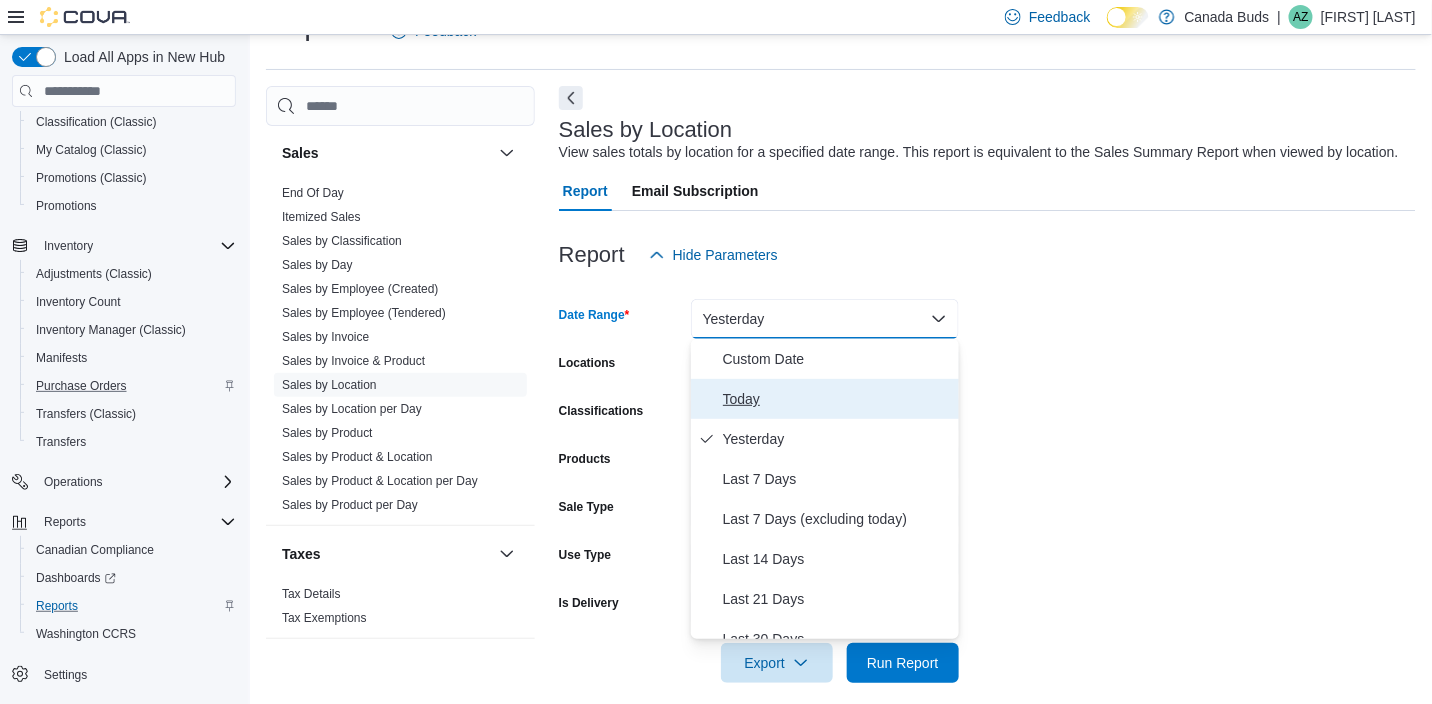 click on "Today" at bounding box center (837, 399) 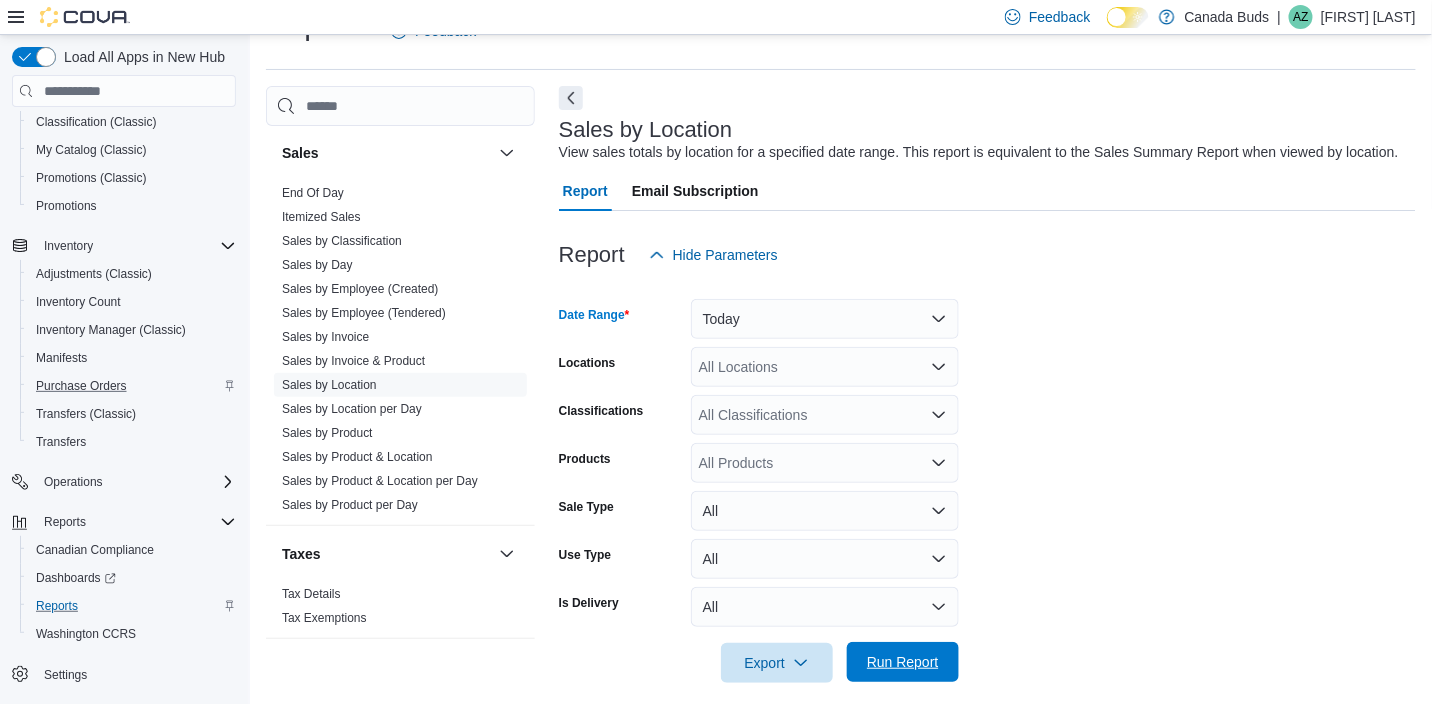 click on "Run Report" at bounding box center [903, 662] 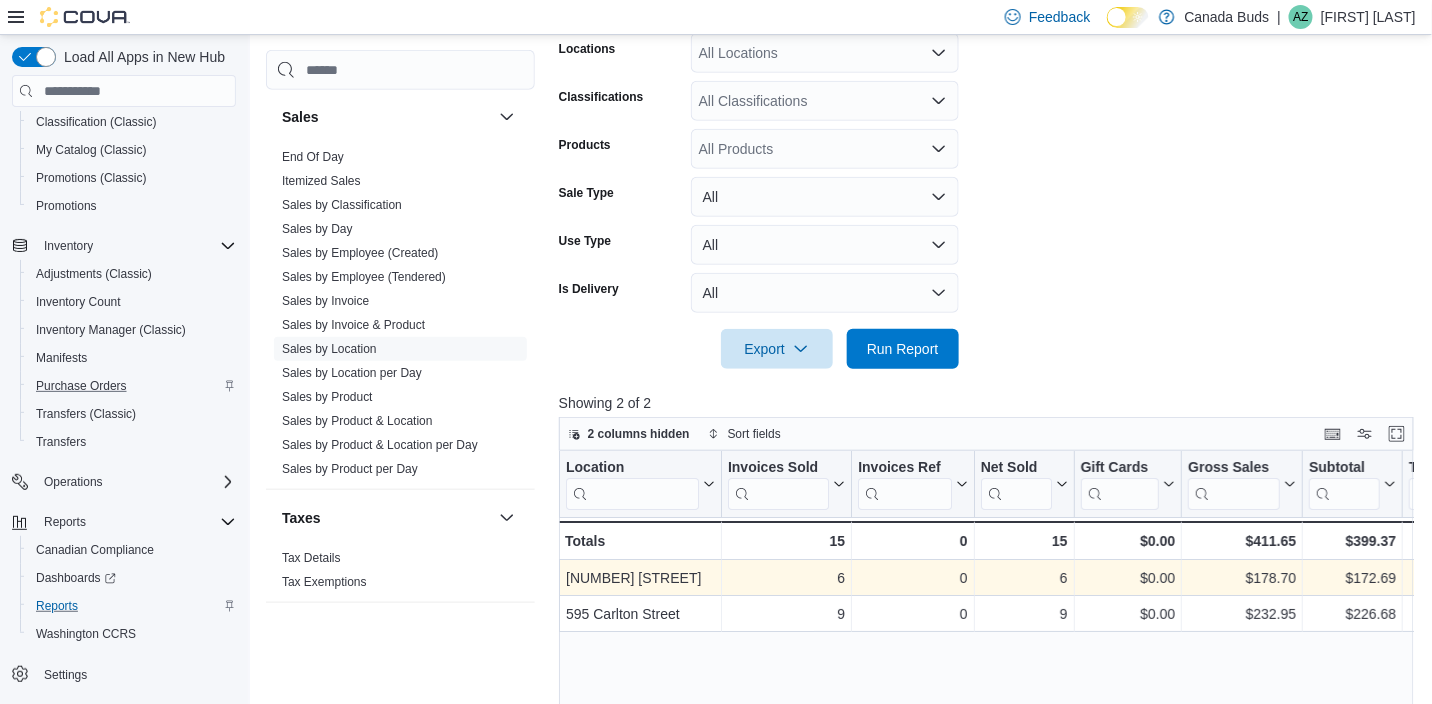 scroll, scrollTop: 546, scrollLeft: 0, axis: vertical 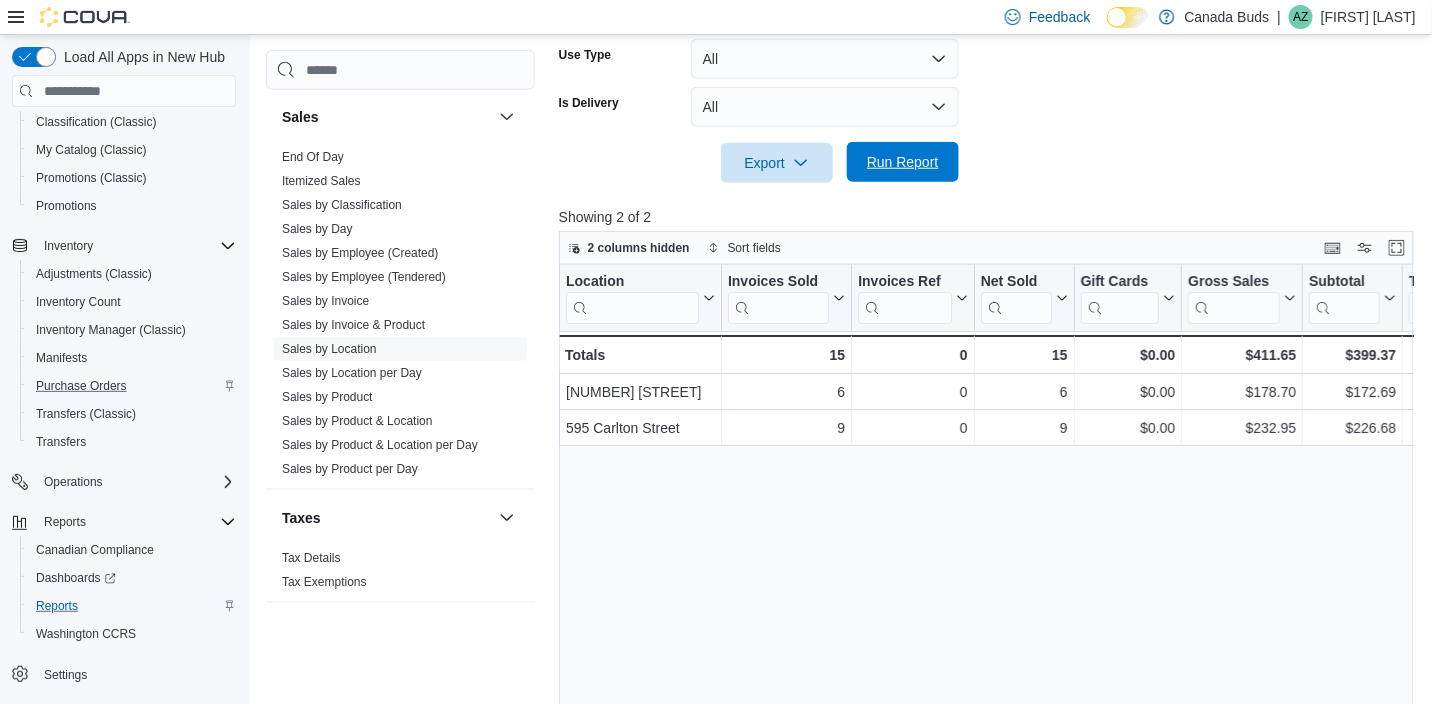click on "Run Report" at bounding box center [903, 162] 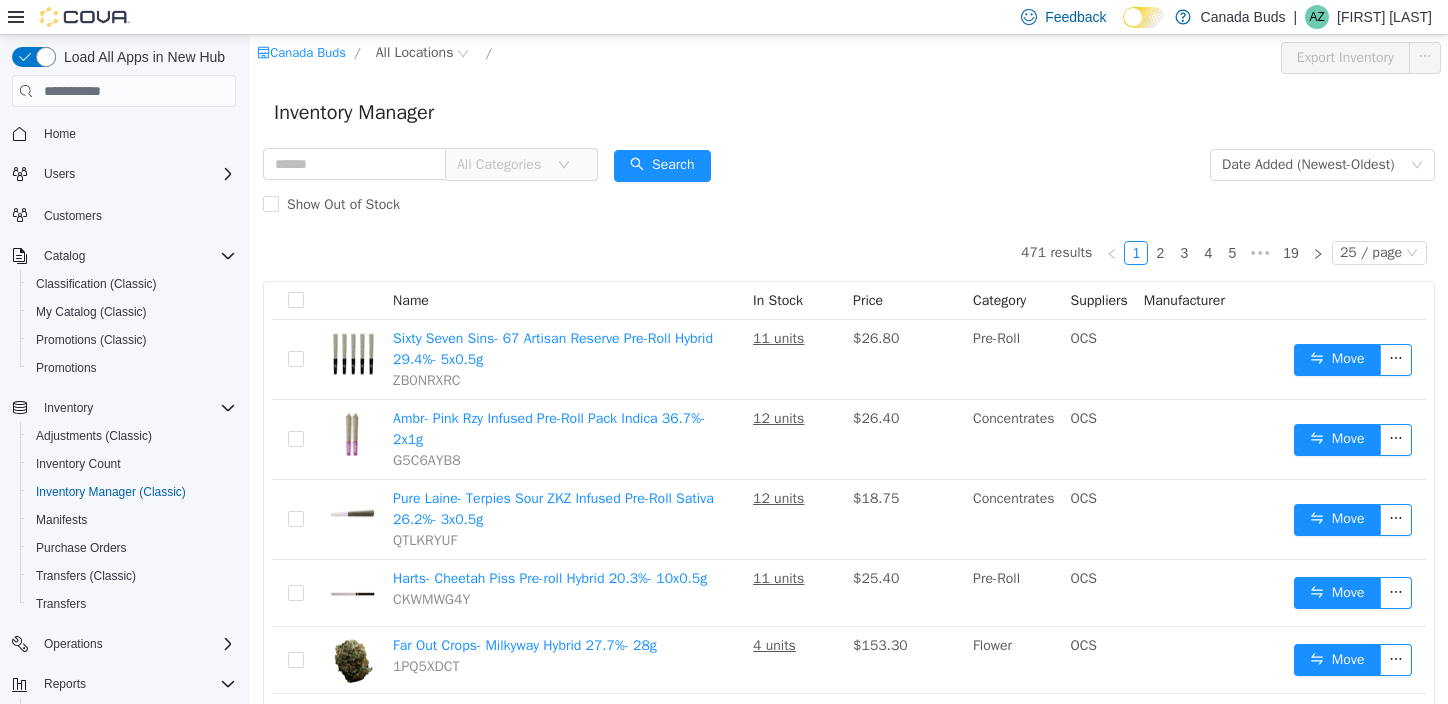 scroll, scrollTop: 0, scrollLeft: 0, axis: both 